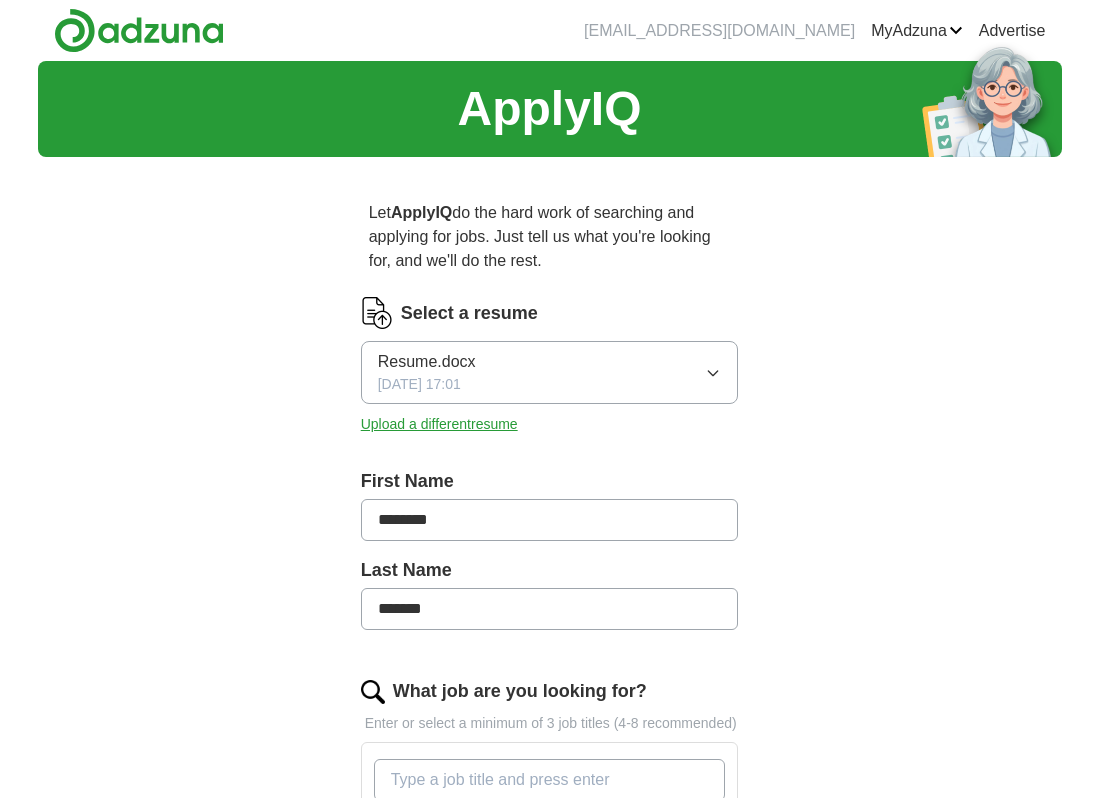 scroll, scrollTop: 0, scrollLeft: 0, axis: both 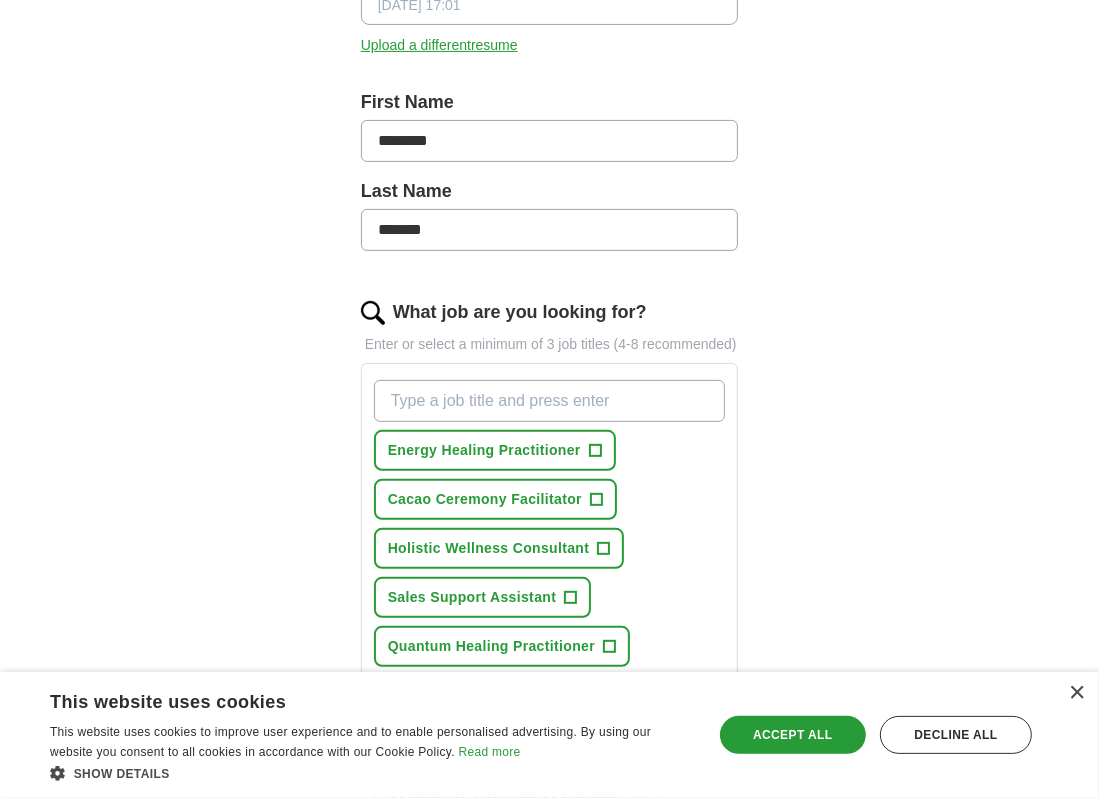 click on "What job are you looking for?" at bounding box center (550, 401) 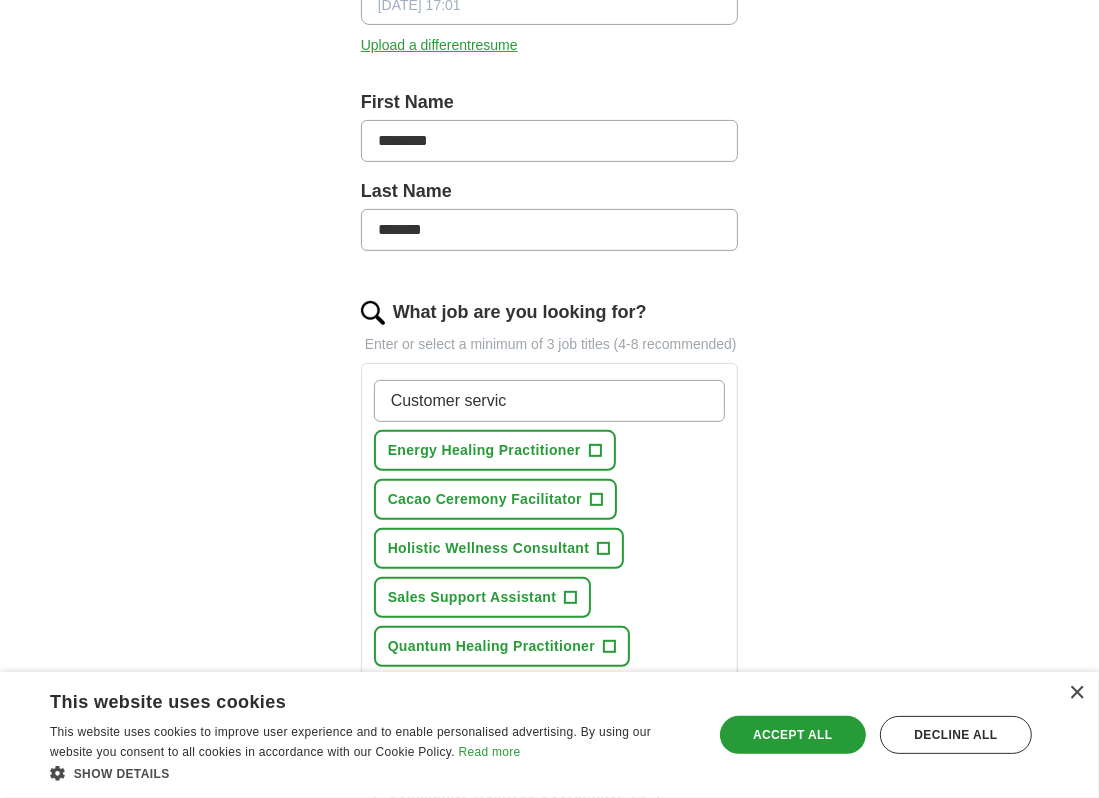 type on "Customer service" 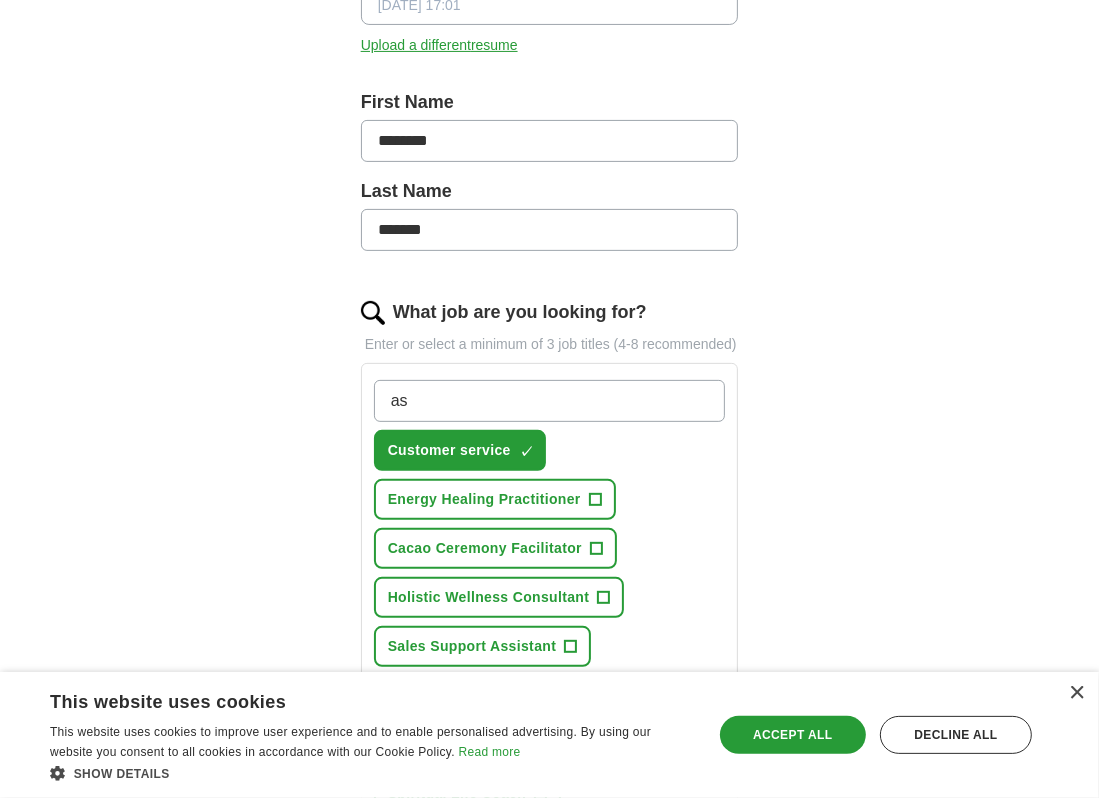 type on "a" 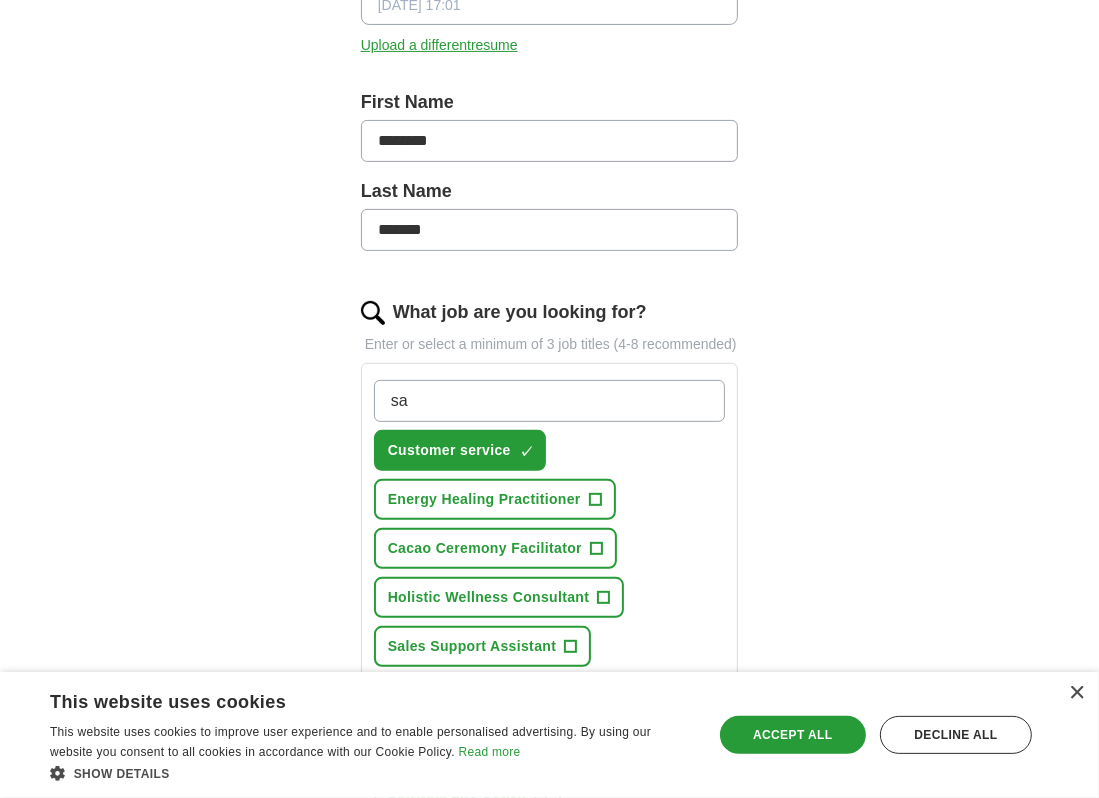 type on "s" 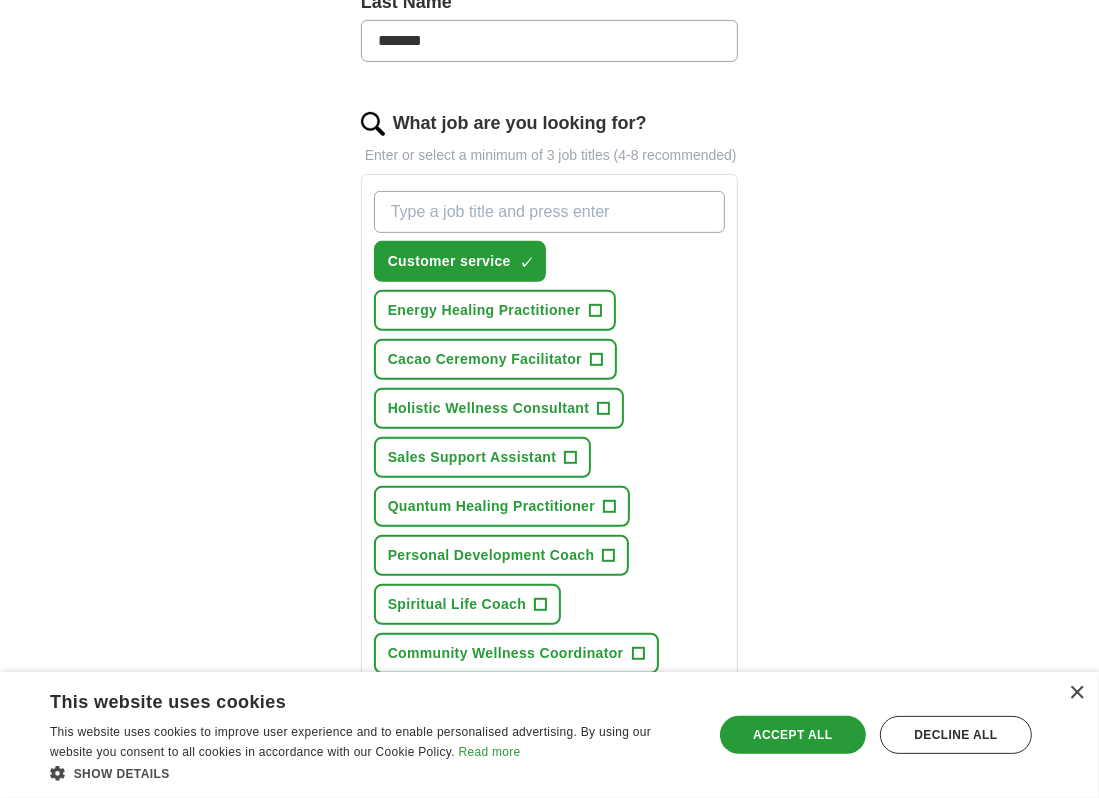 scroll, scrollTop: 575, scrollLeft: 0, axis: vertical 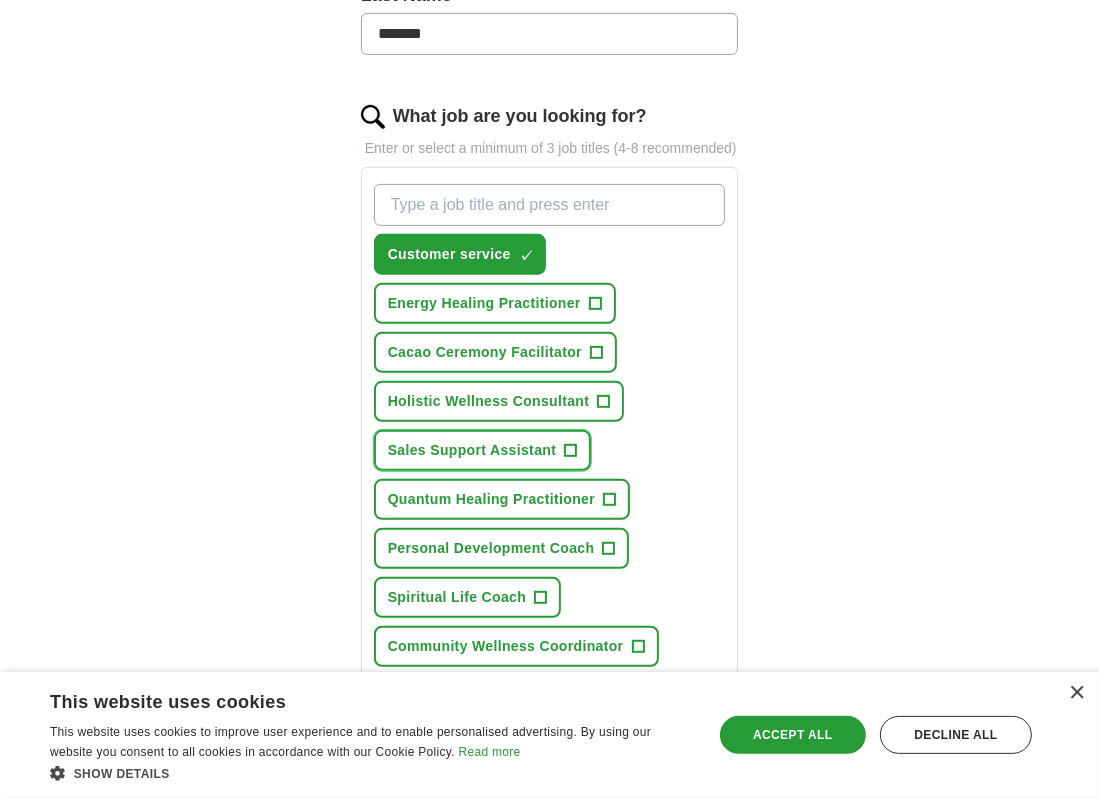 click on "+" at bounding box center (571, 451) 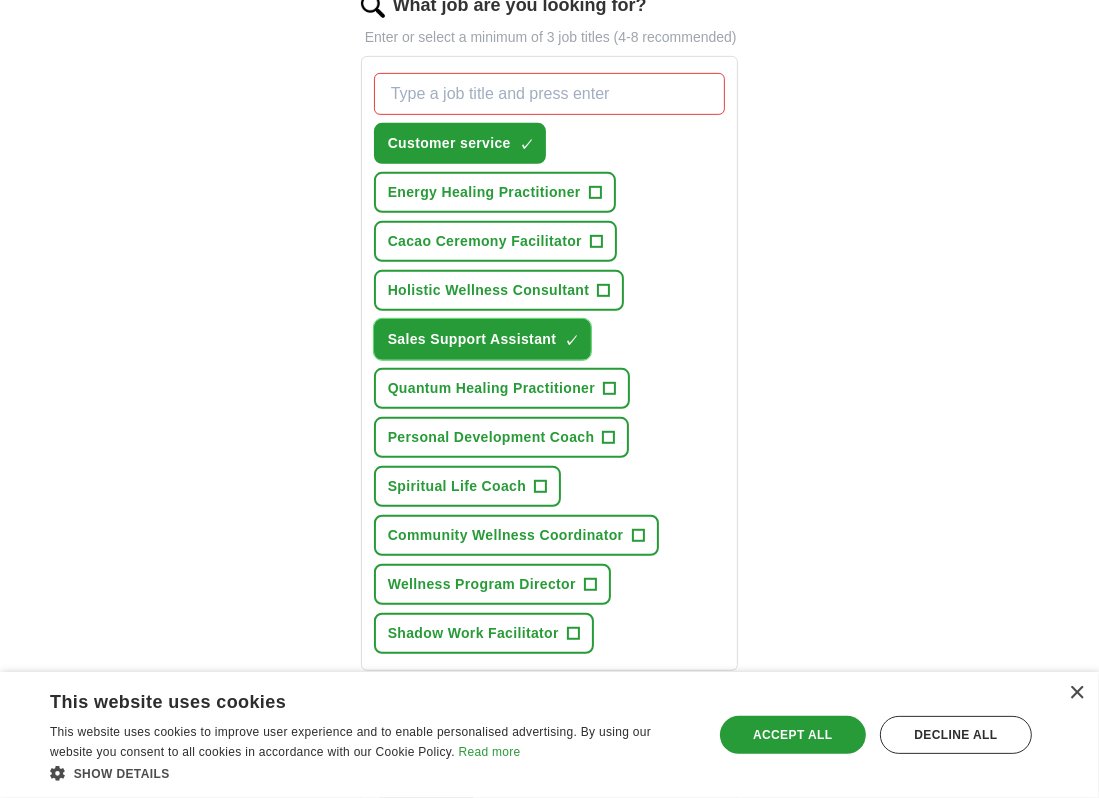 scroll, scrollTop: 634, scrollLeft: 0, axis: vertical 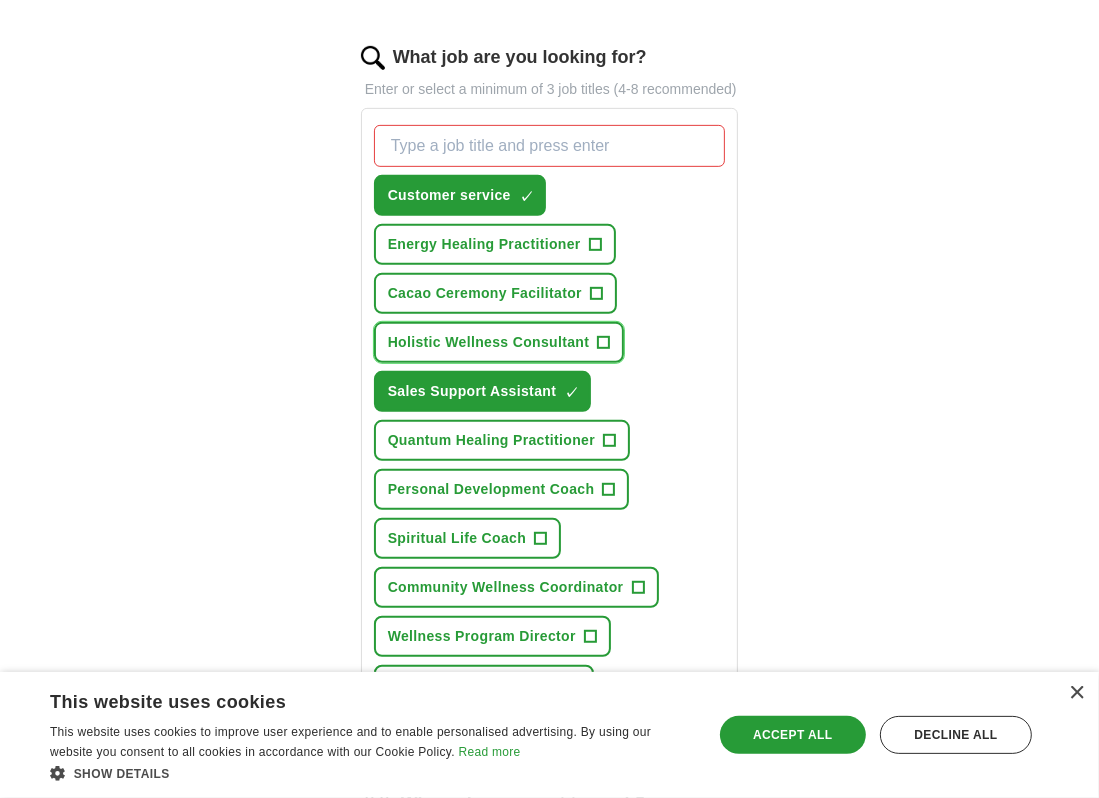 click on "+" at bounding box center [604, 343] 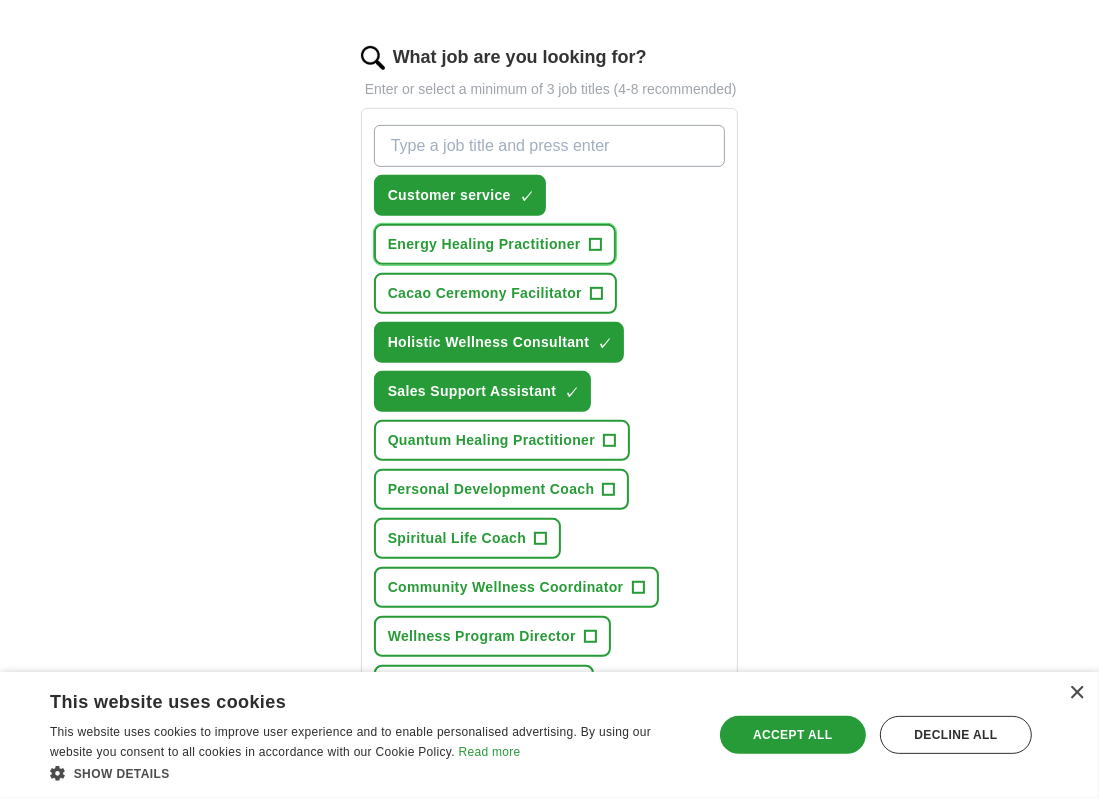 click on "+" at bounding box center (595, 245) 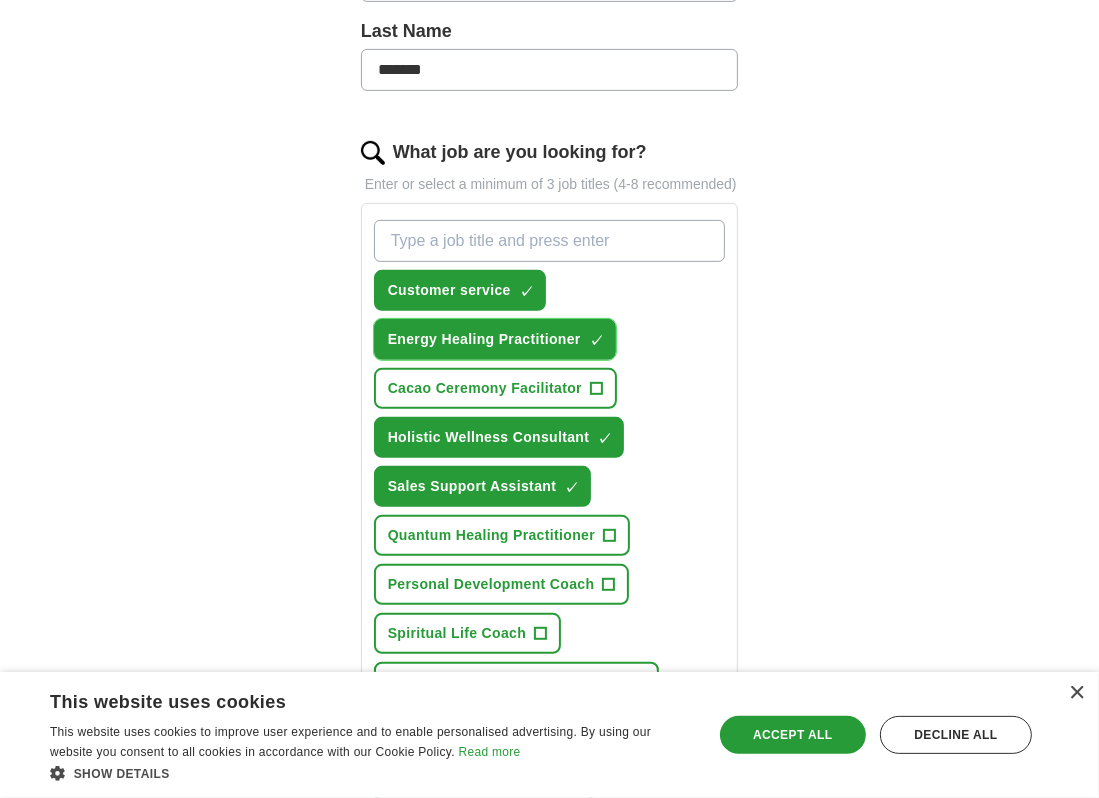 scroll, scrollTop: 538, scrollLeft: 0, axis: vertical 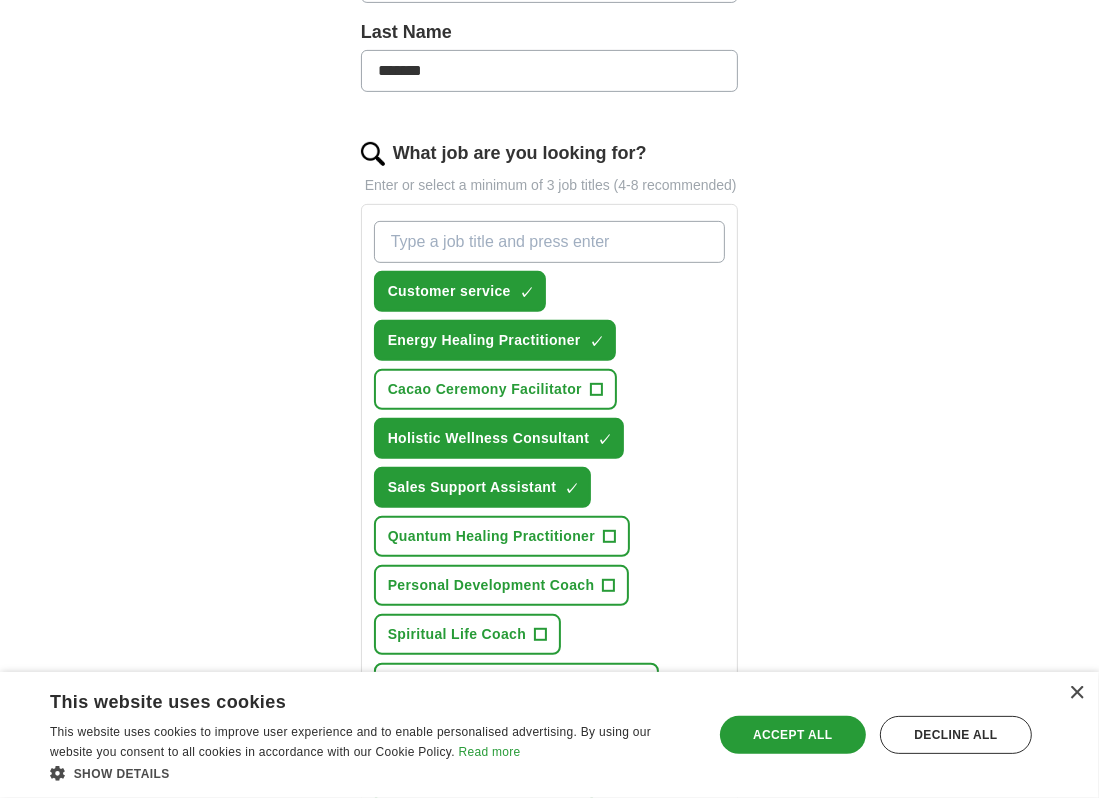 click on "What job are you looking for?" at bounding box center (550, 242) 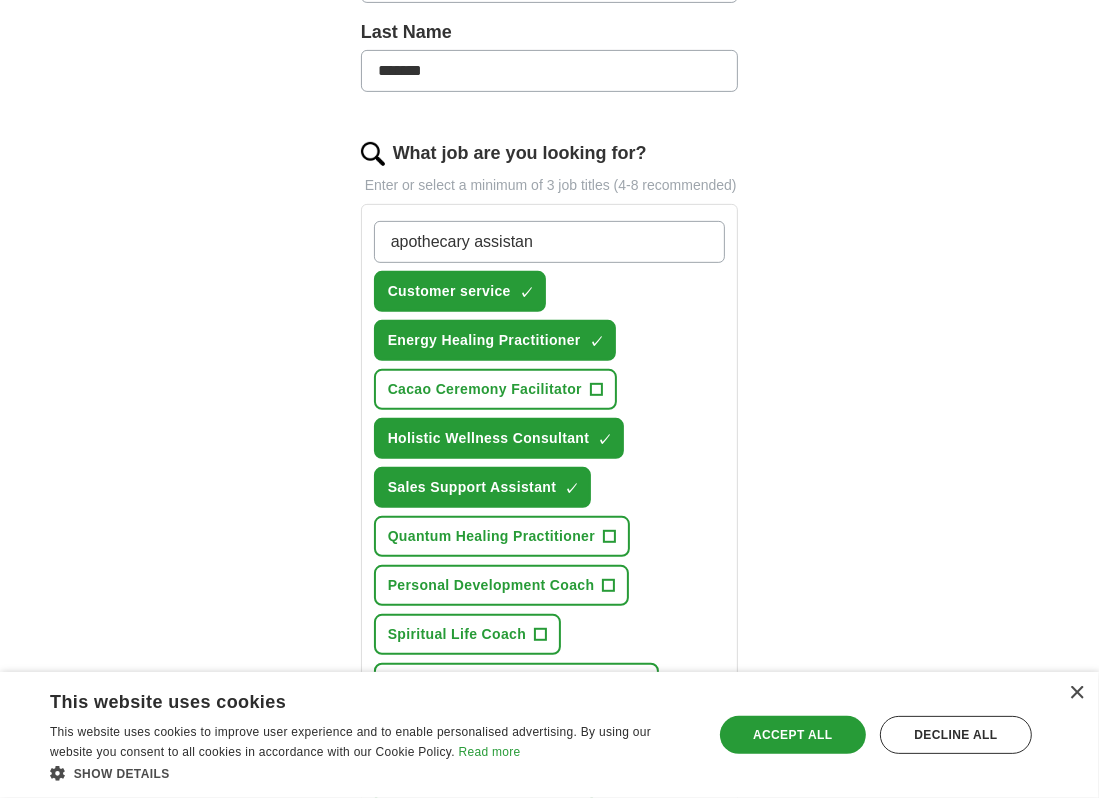 type on "apothecary assistant" 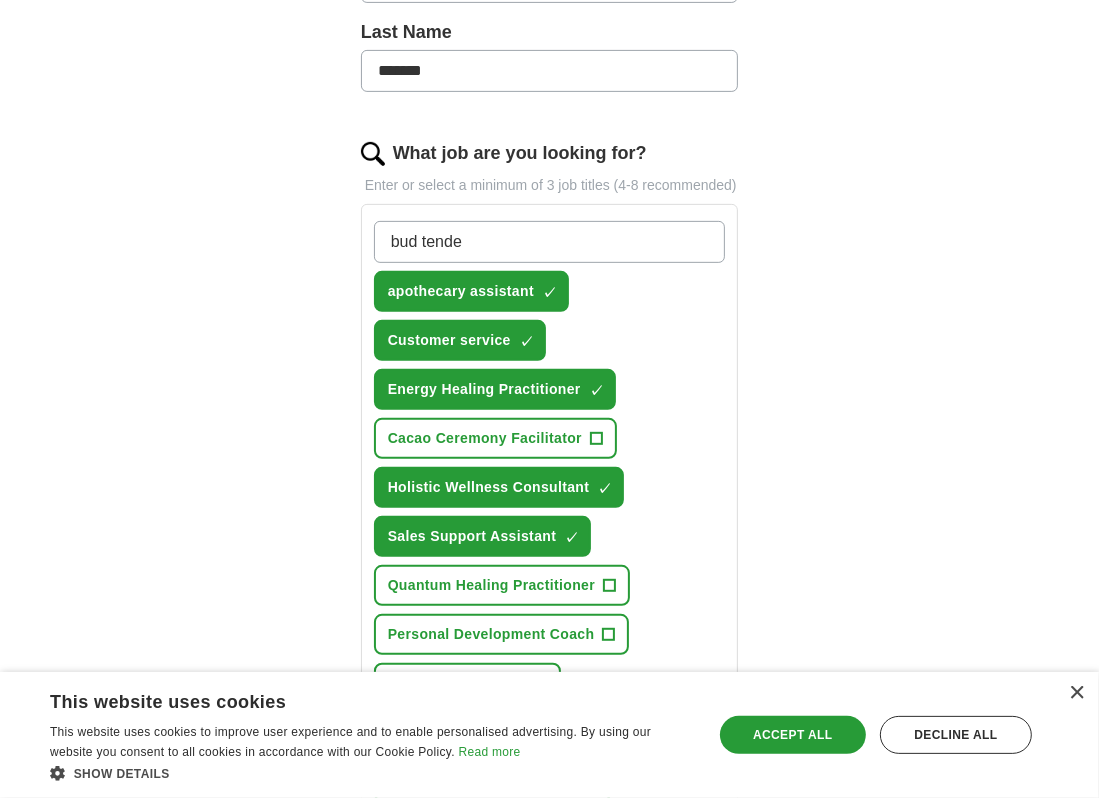 type on "bud tender" 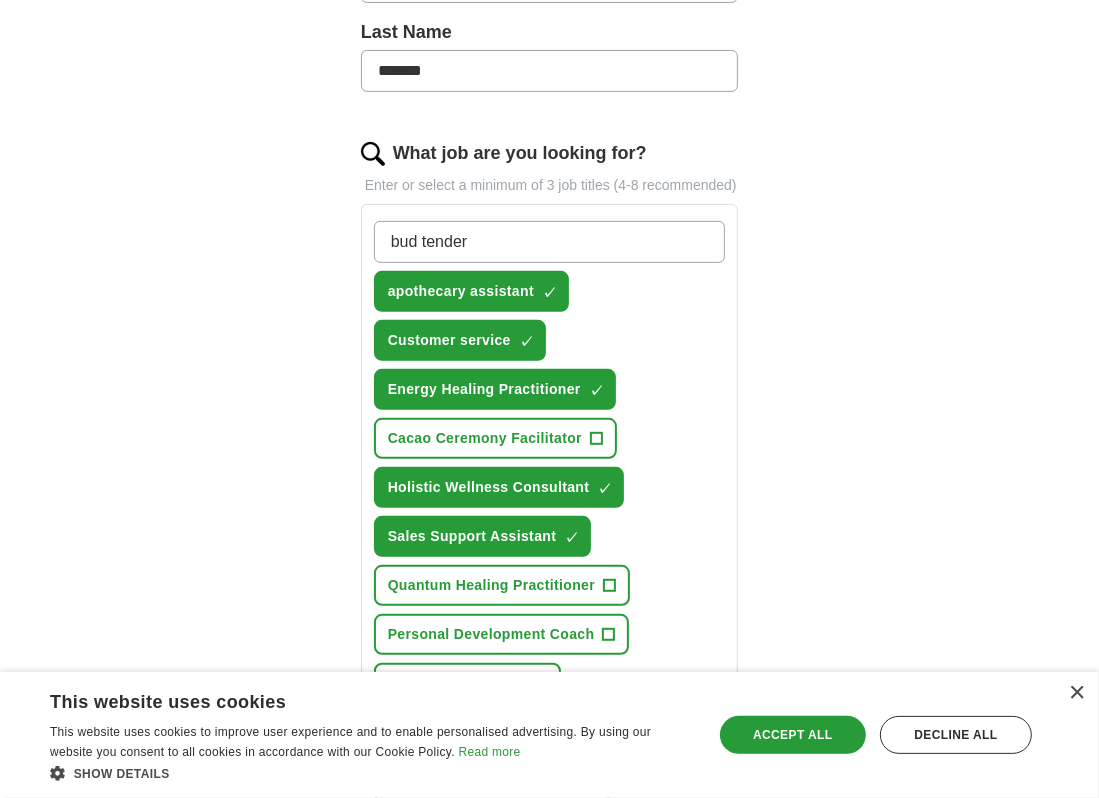 type 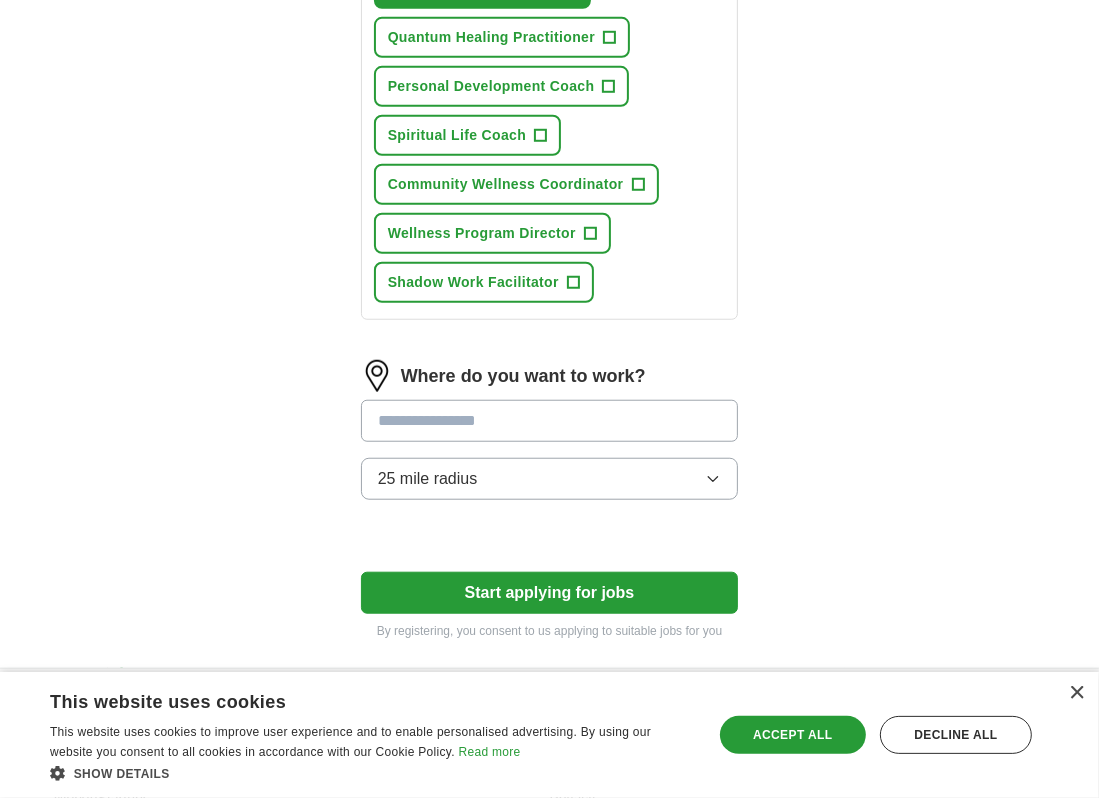 scroll, scrollTop: 1088, scrollLeft: 0, axis: vertical 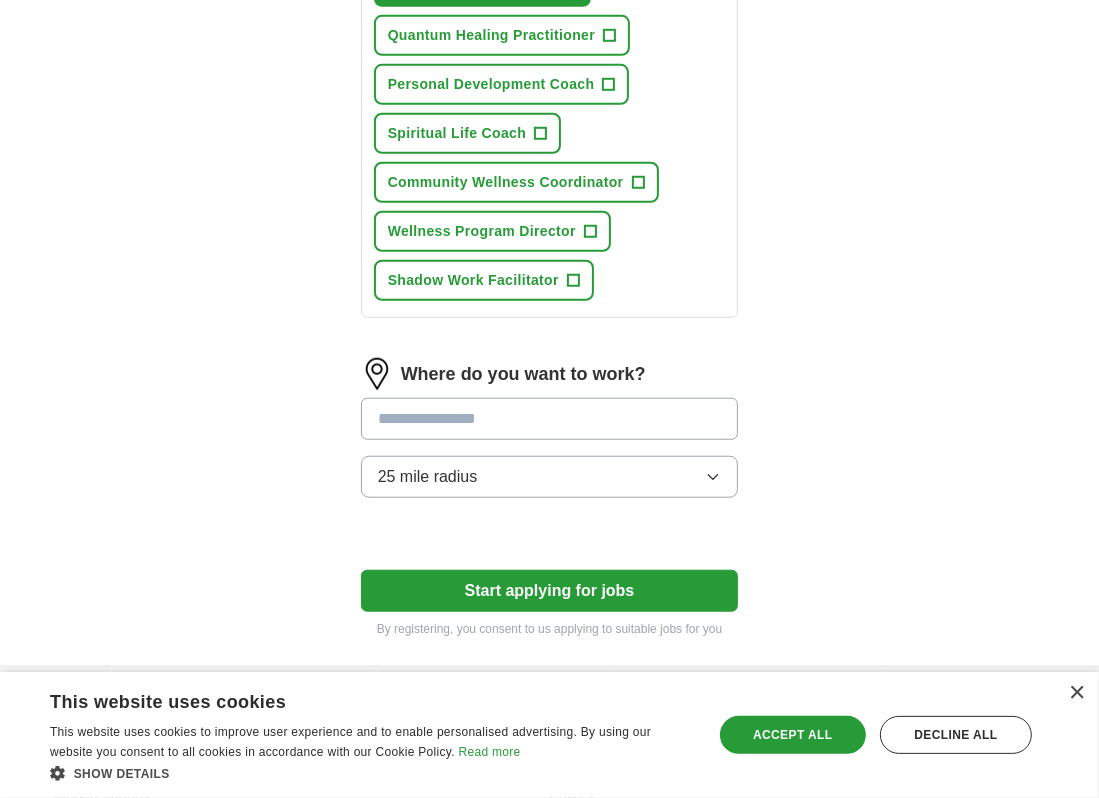 click at bounding box center [550, 419] 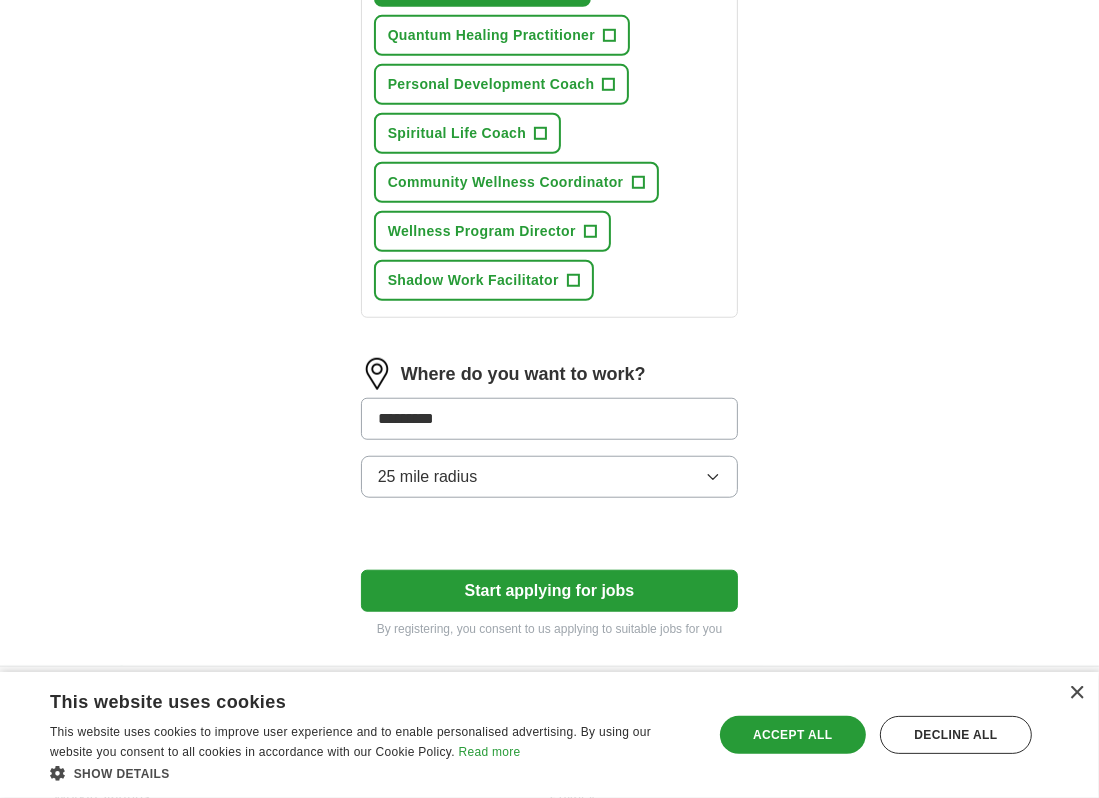 type on "**********" 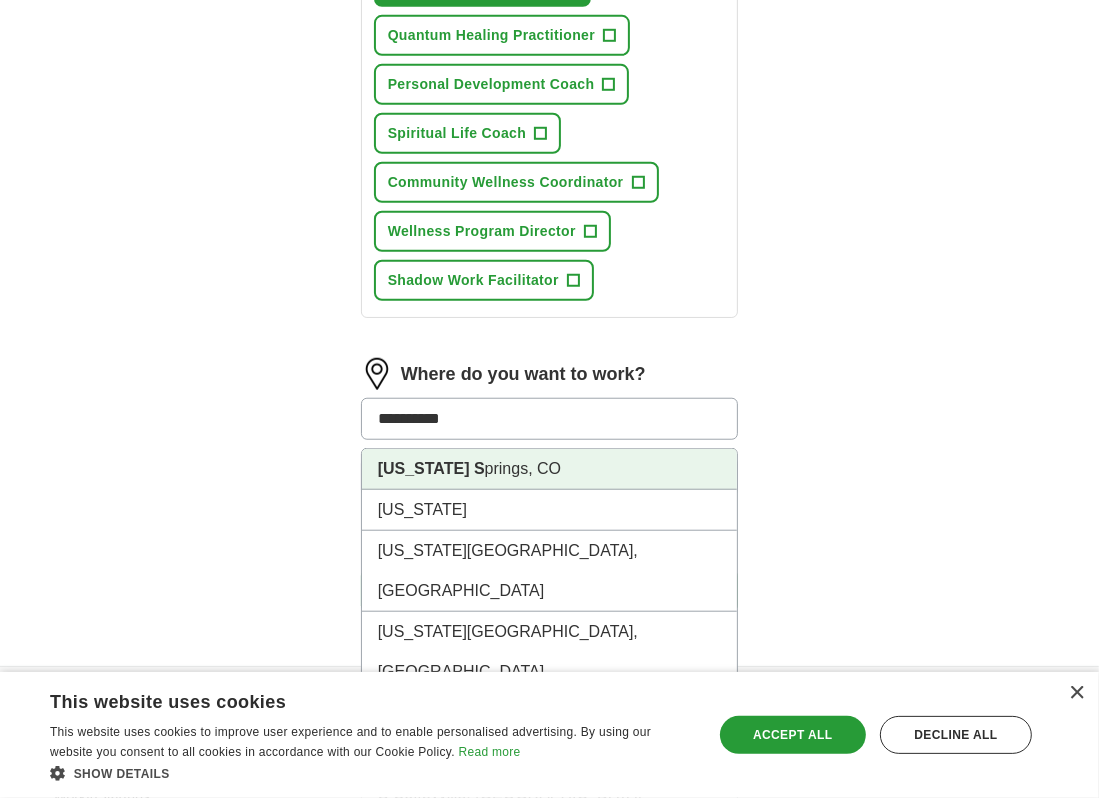 click on "[US_STATE] S prings, [GEOGRAPHIC_DATA]" at bounding box center [550, 469] 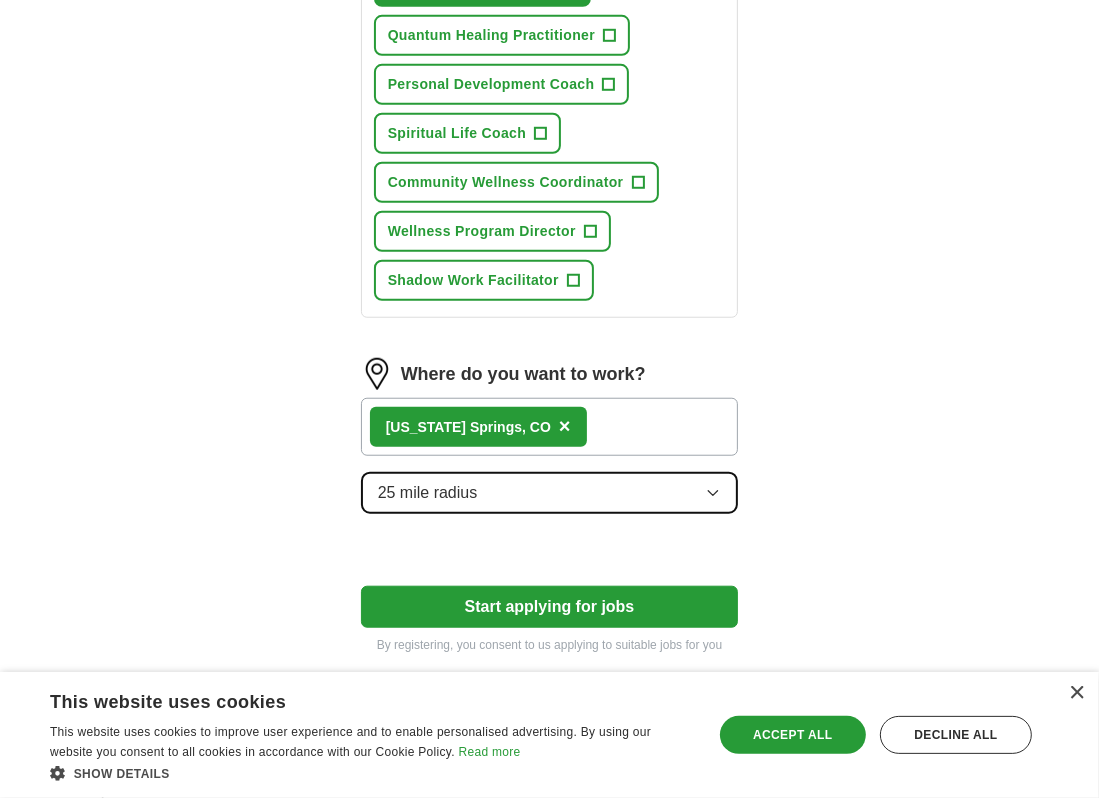 click 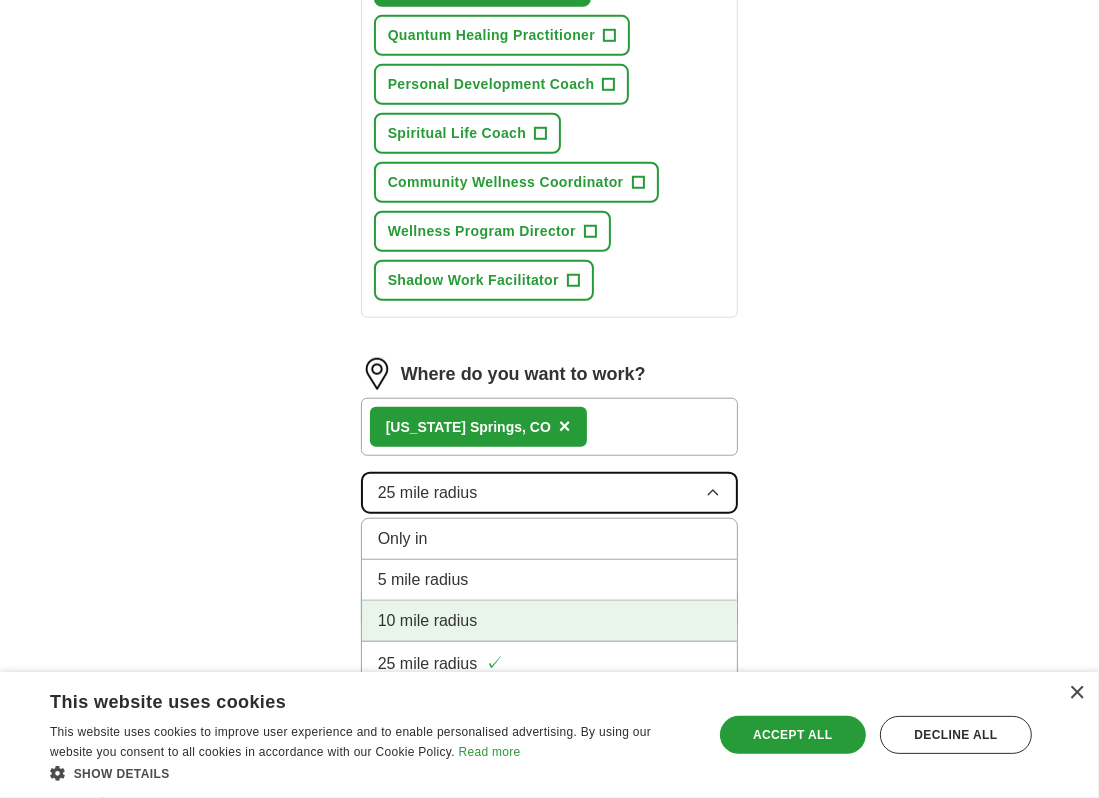scroll, scrollTop: 1160, scrollLeft: 0, axis: vertical 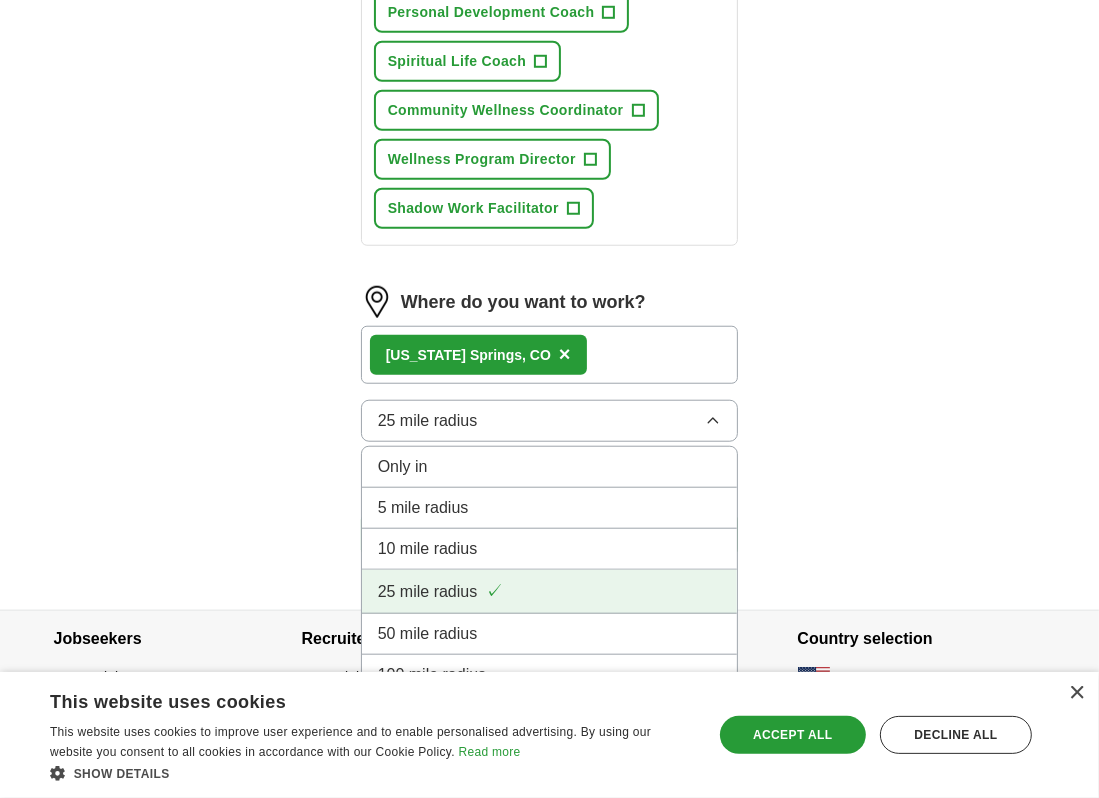 click on "25 mile radius ✓" at bounding box center [550, 591] 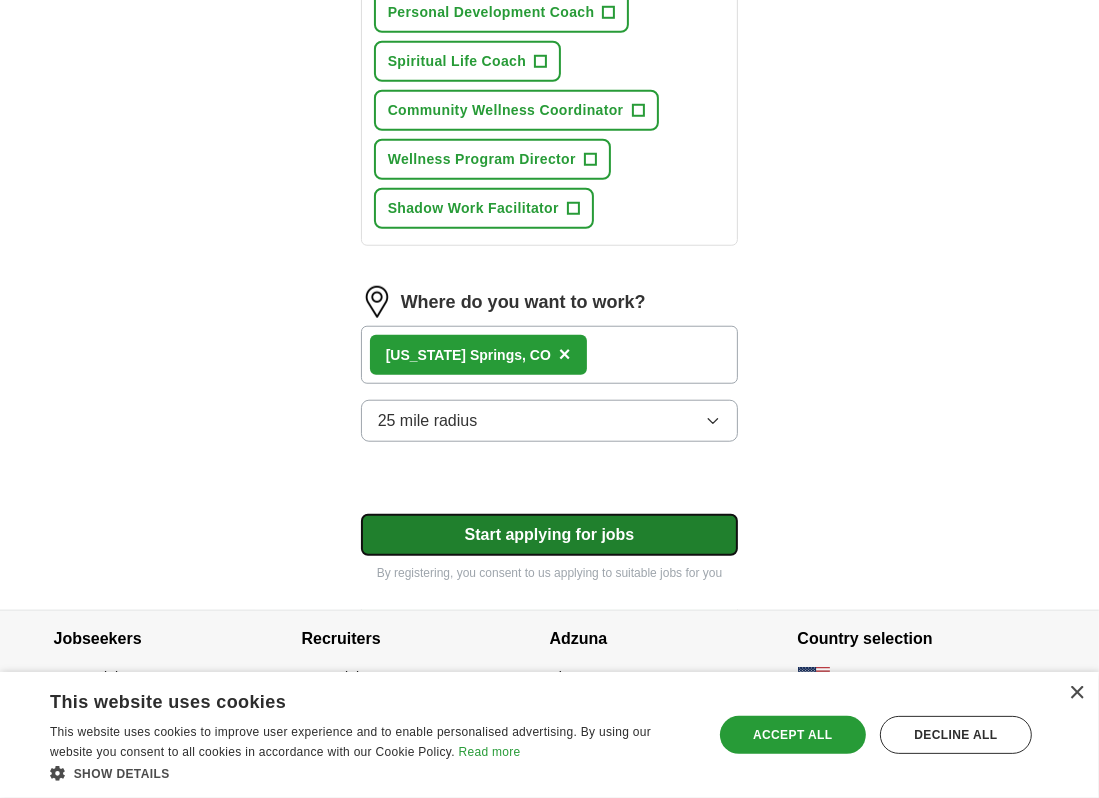 click on "Start applying for jobs" at bounding box center [550, 535] 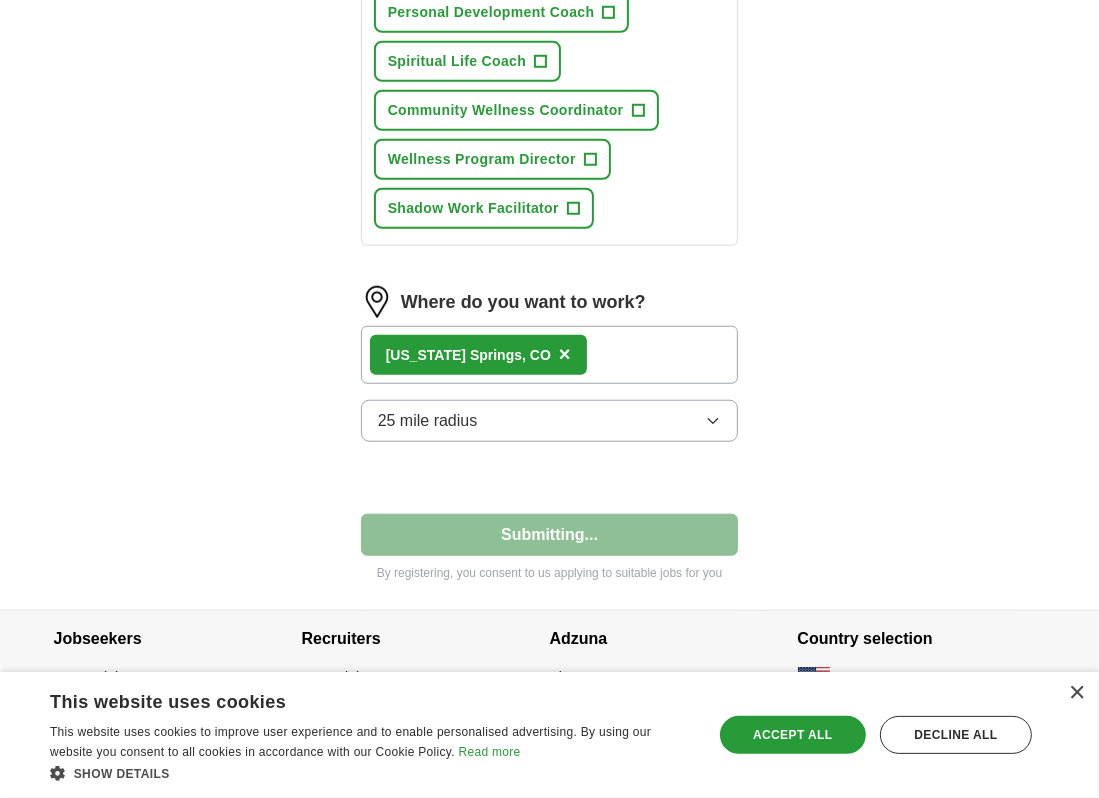 select on "**" 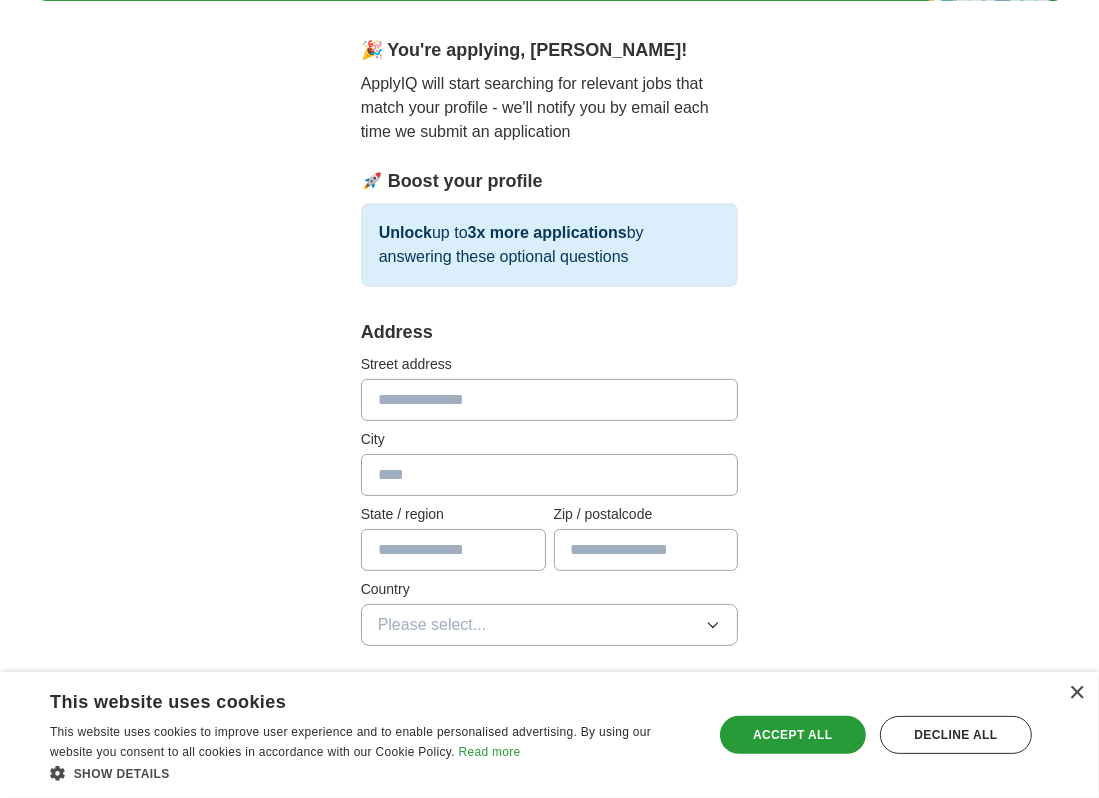 scroll, scrollTop: 164, scrollLeft: 0, axis: vertical 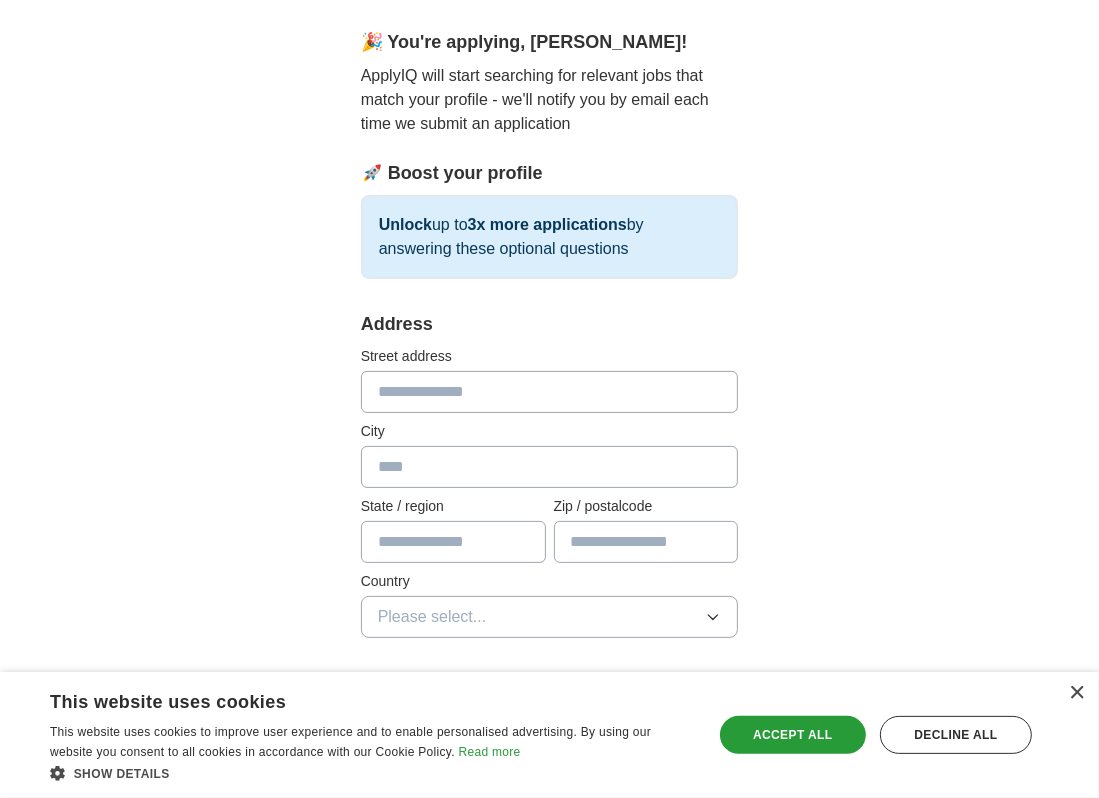 click at bounding box center (550, 392) 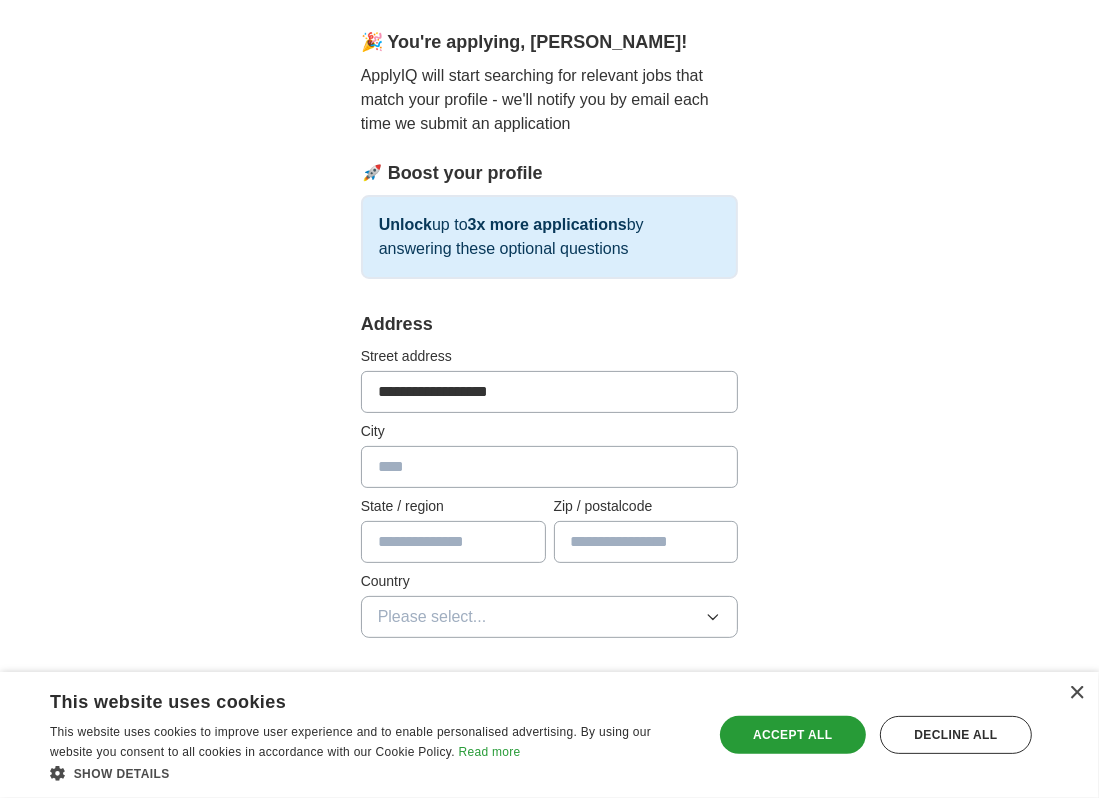 type on "******" 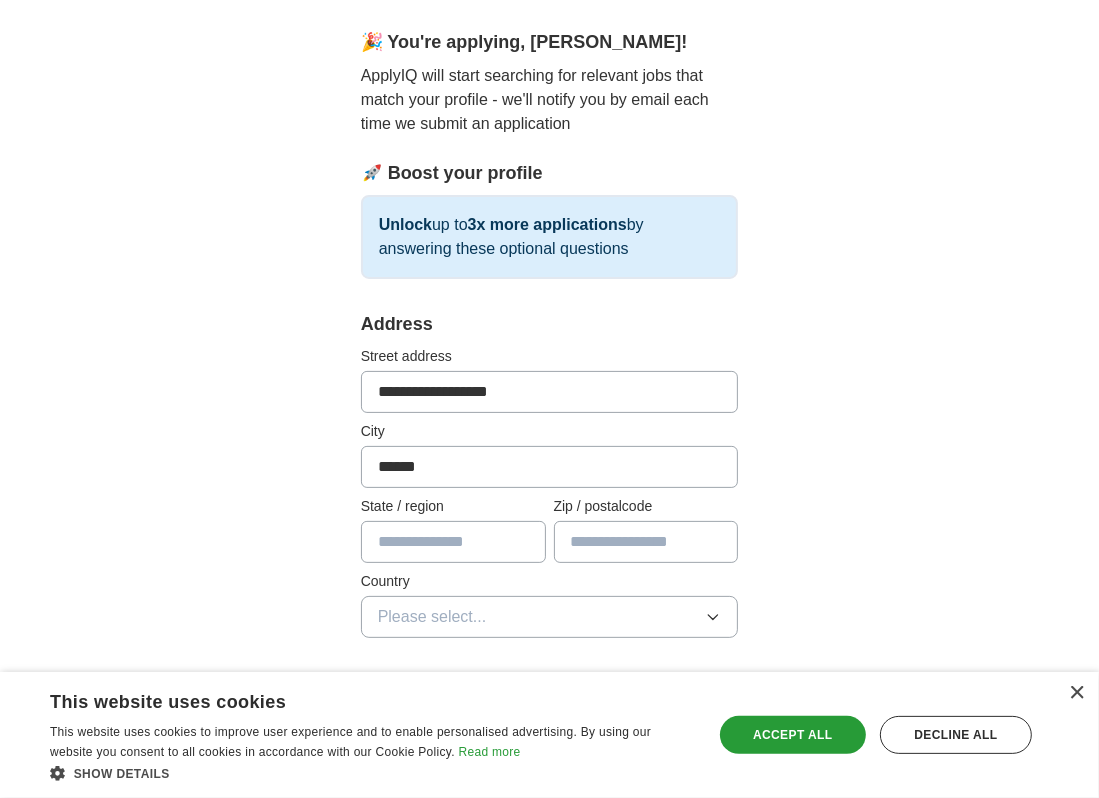type on "********" 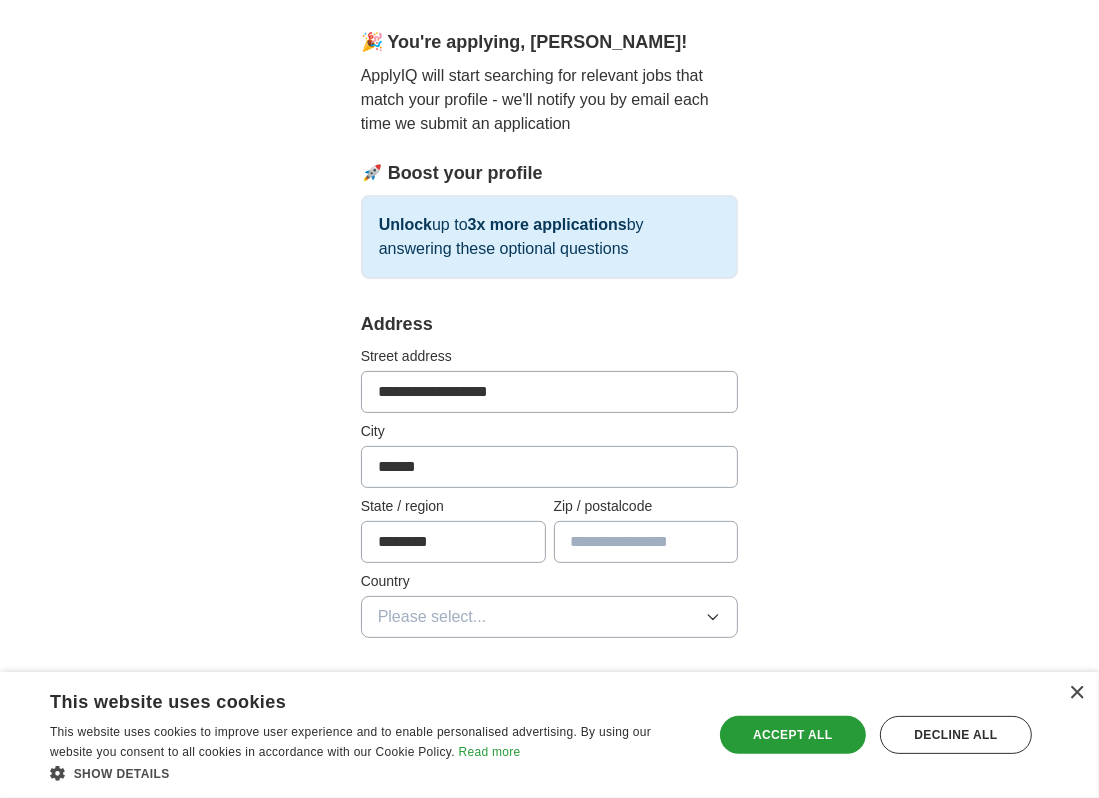type on "*****" 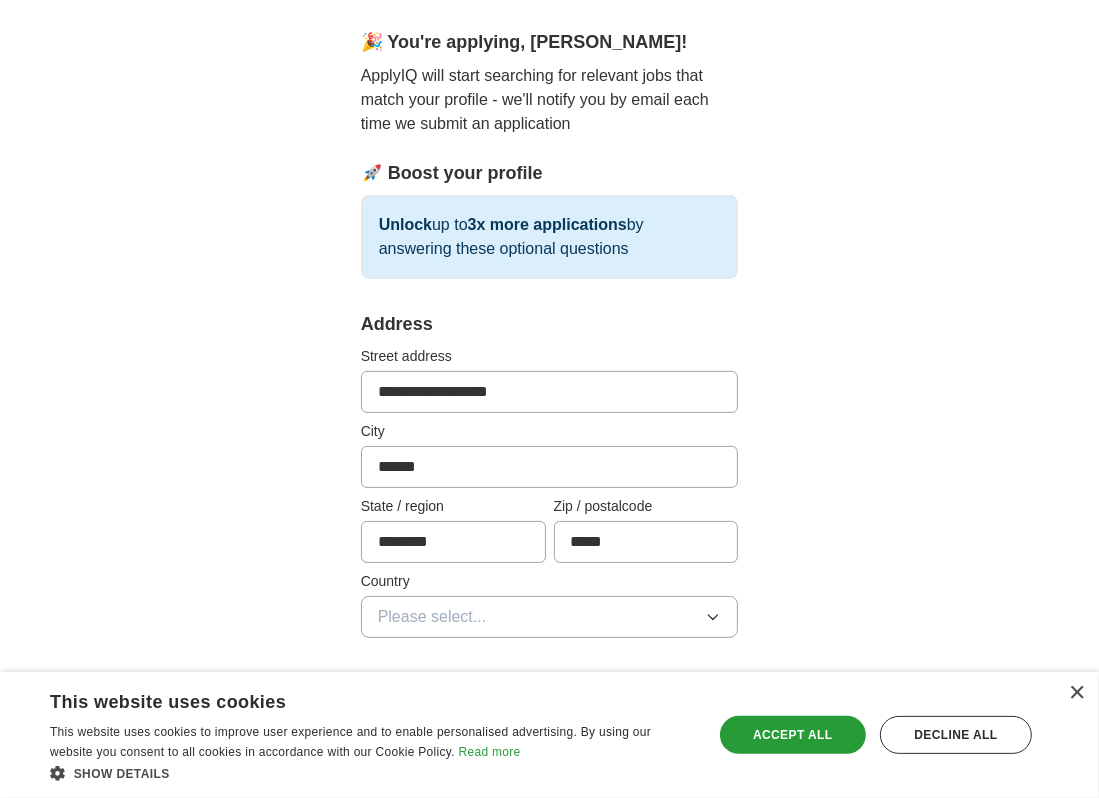 click on "**********" at bounding box center (550, 817) 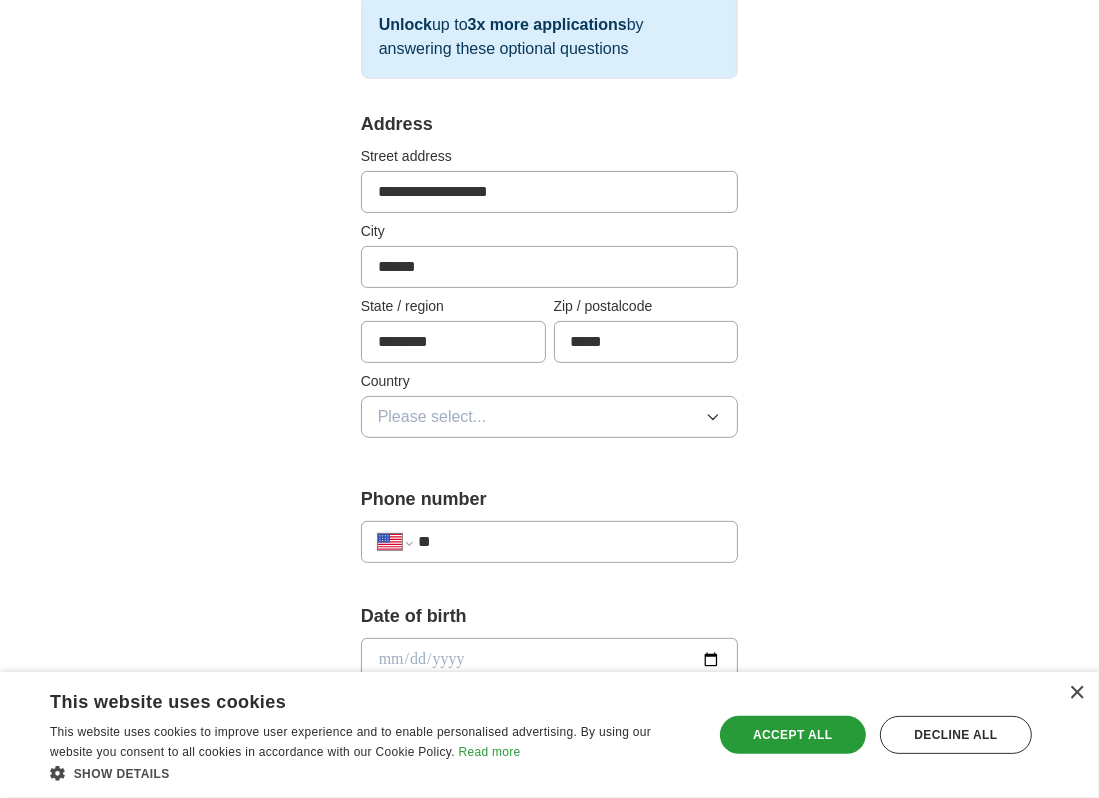 scroll, scrollTop: 402, scrollLeft: 0, axis: vertical 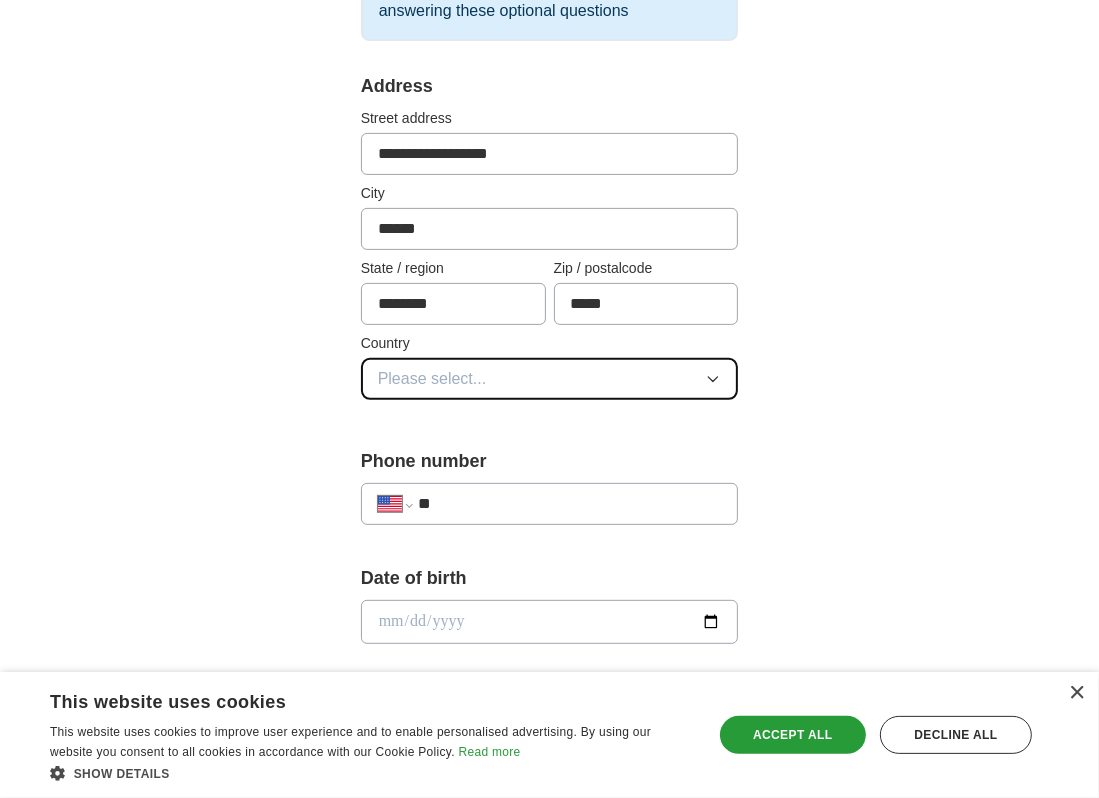 click 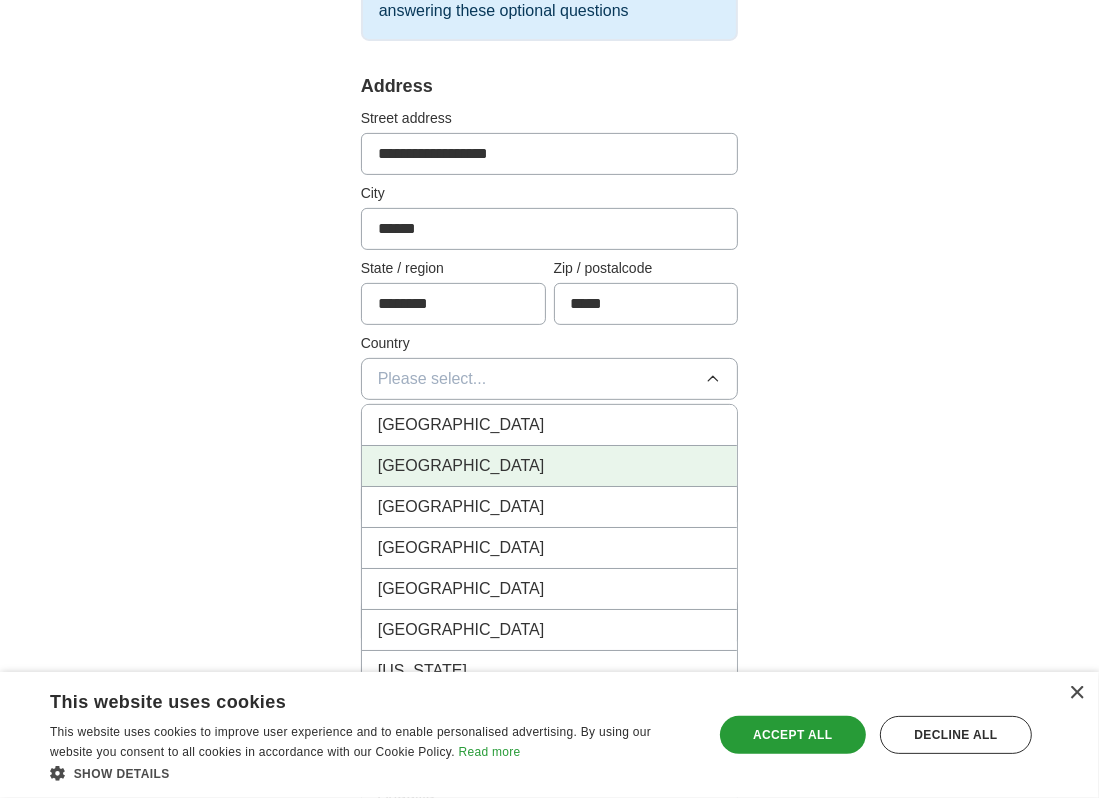 click on "[GEOGRAPHIC_DATA]" at bounding box center [550, 466] 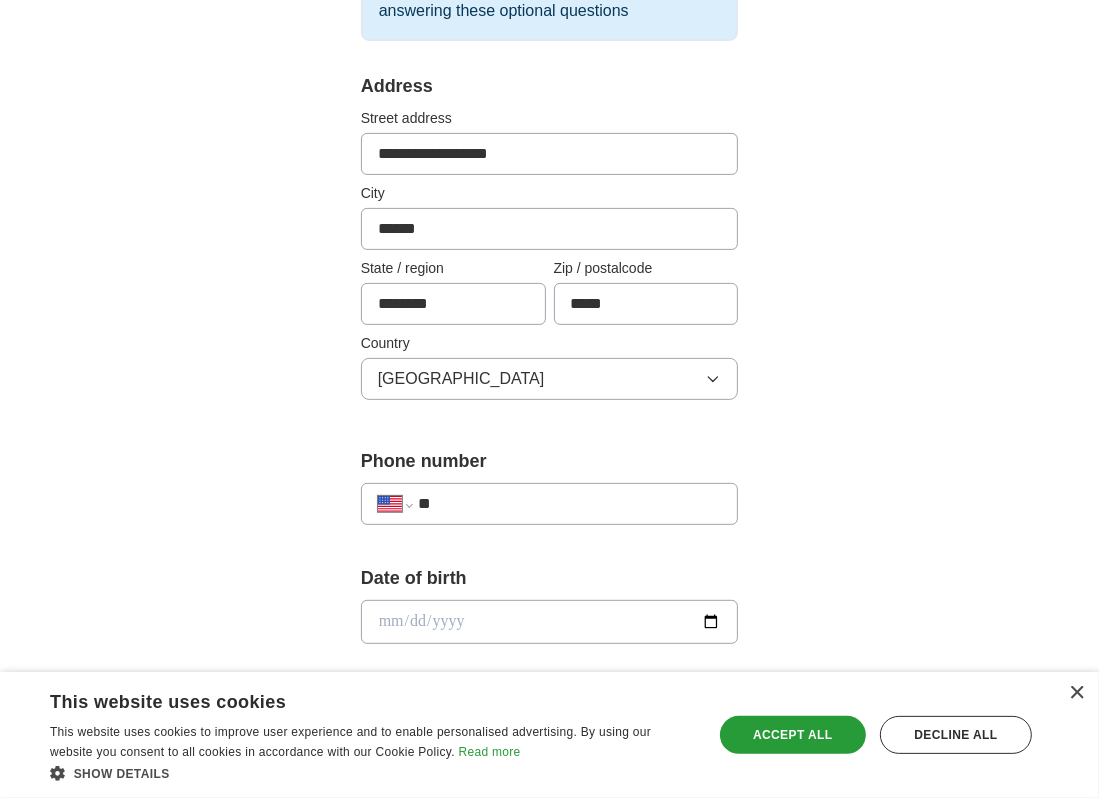click on "**" at bounding box center [570, 504] 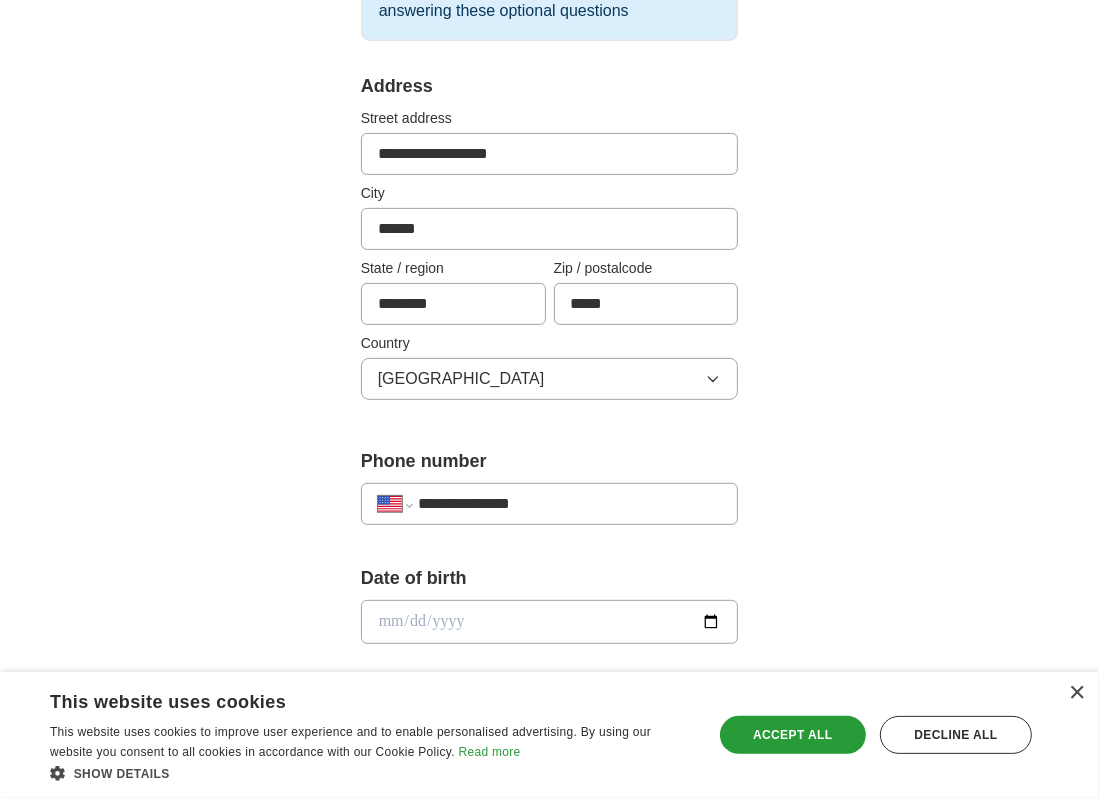 type on "**********" 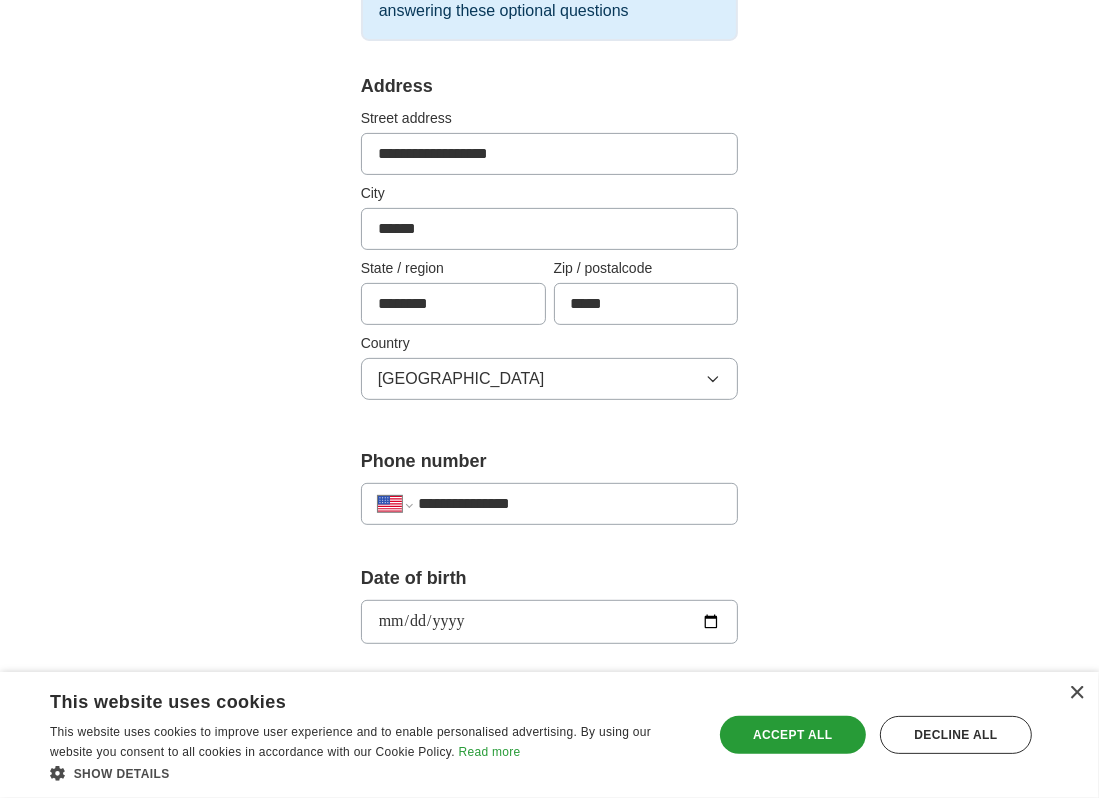 type on "**********" 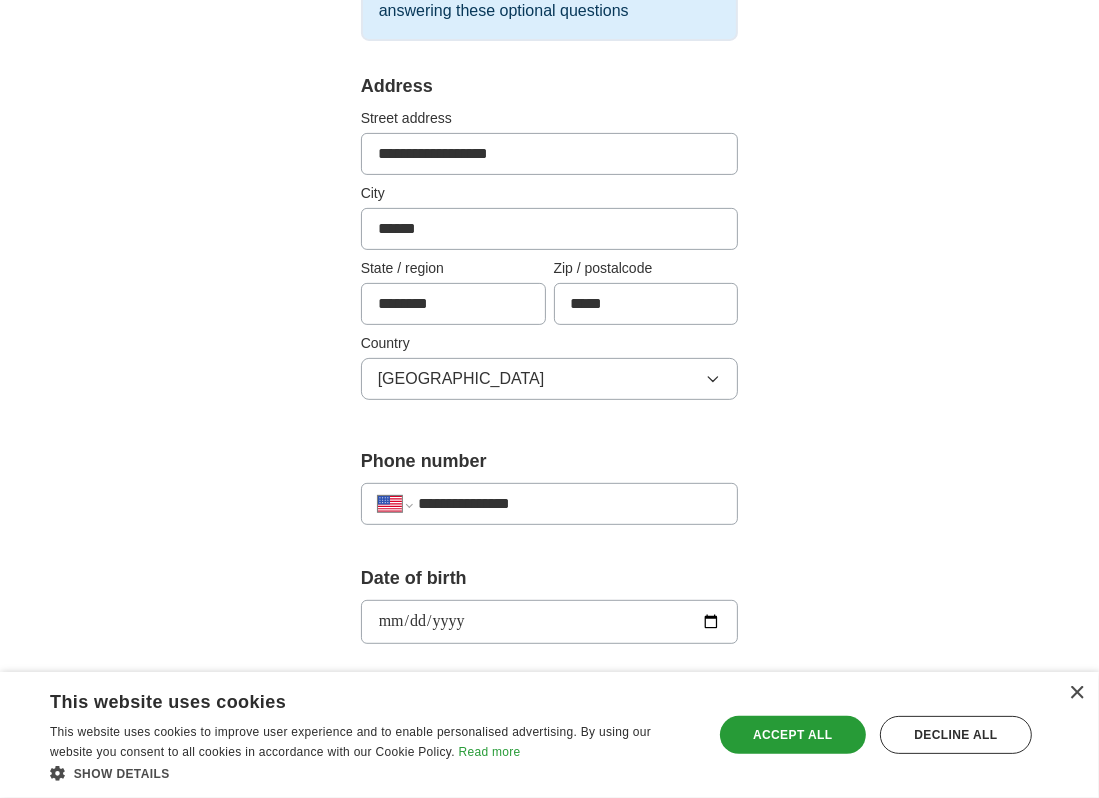 click on "**********" at bounding box center [550, 635] 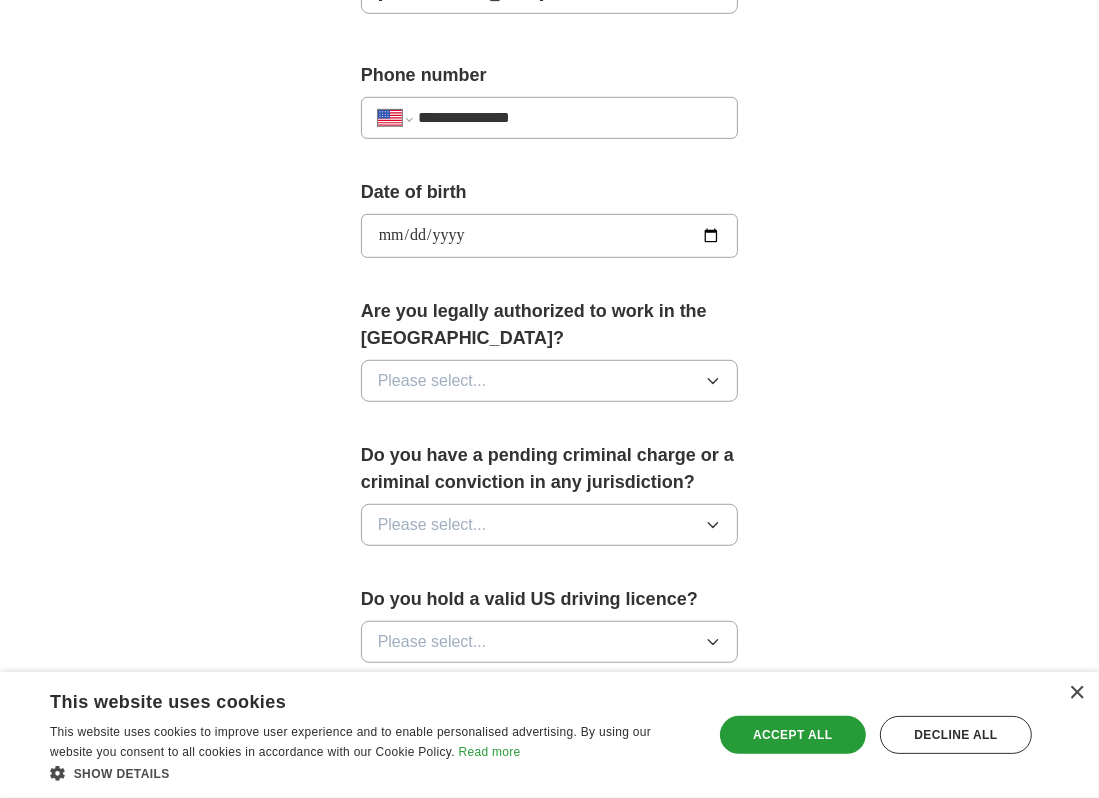 scroll, scrollTop: 791, scrollLeft: 0, axis: vertical 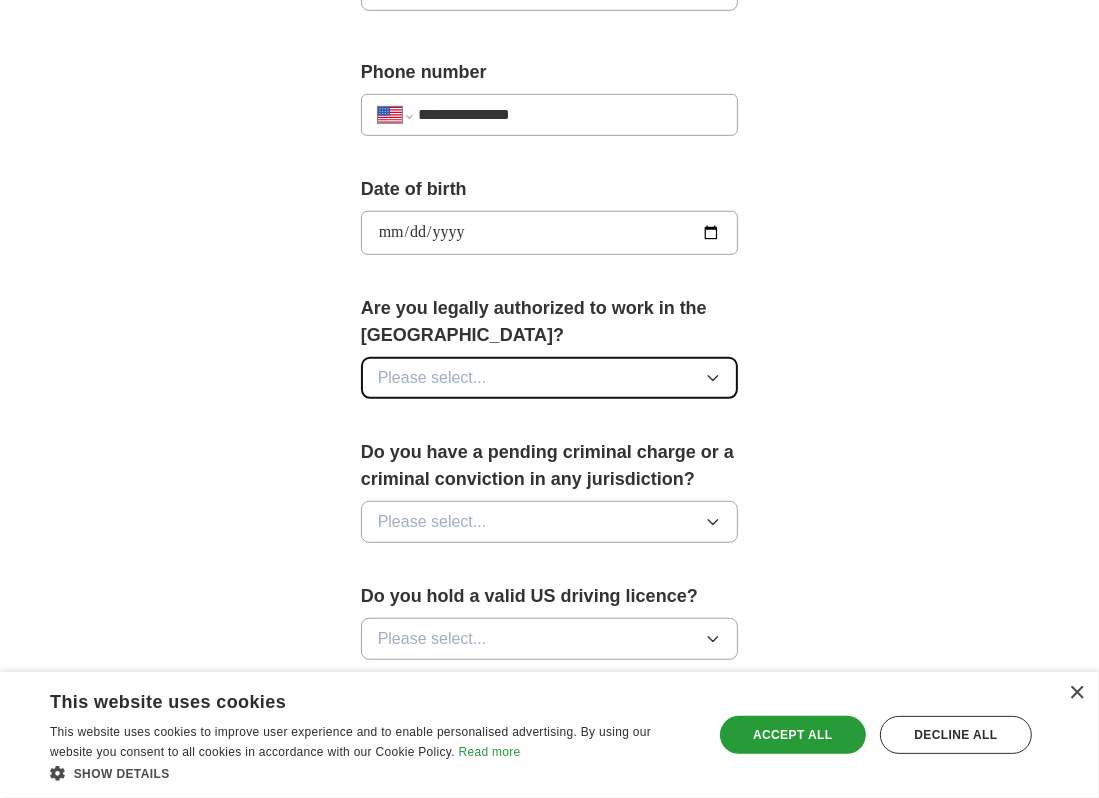 click 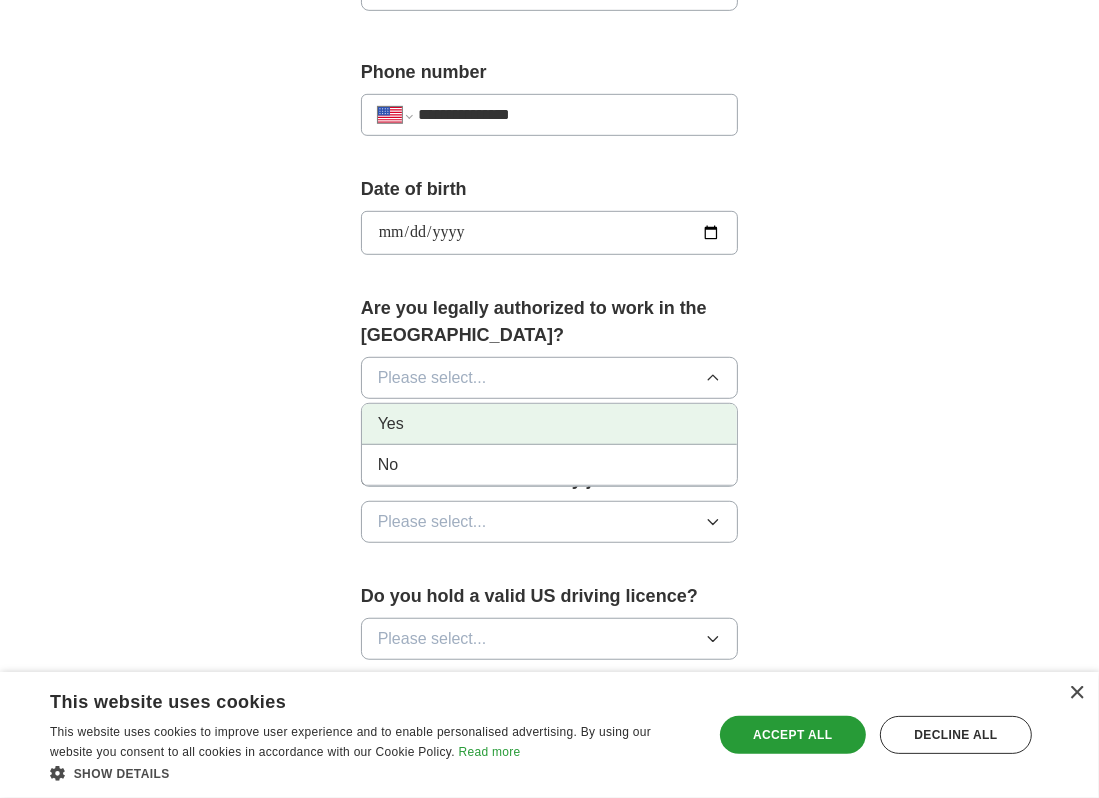 click on "Yes" at bounding box center (550, 424) 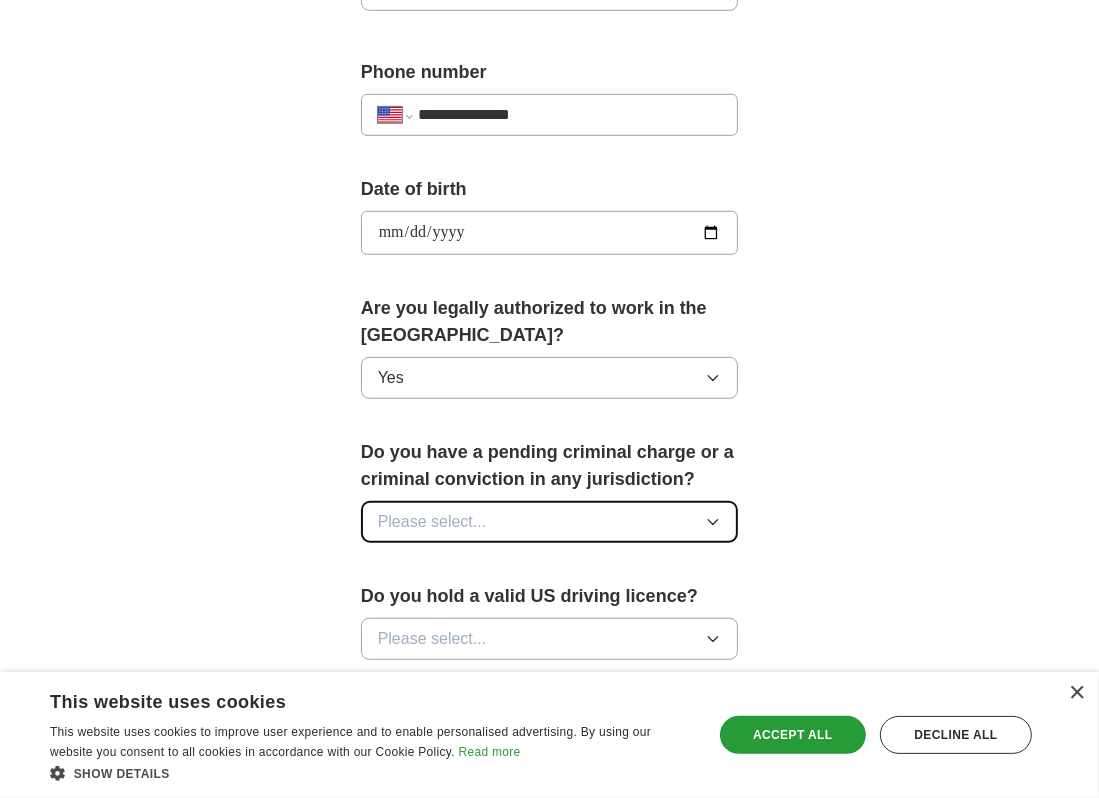 click 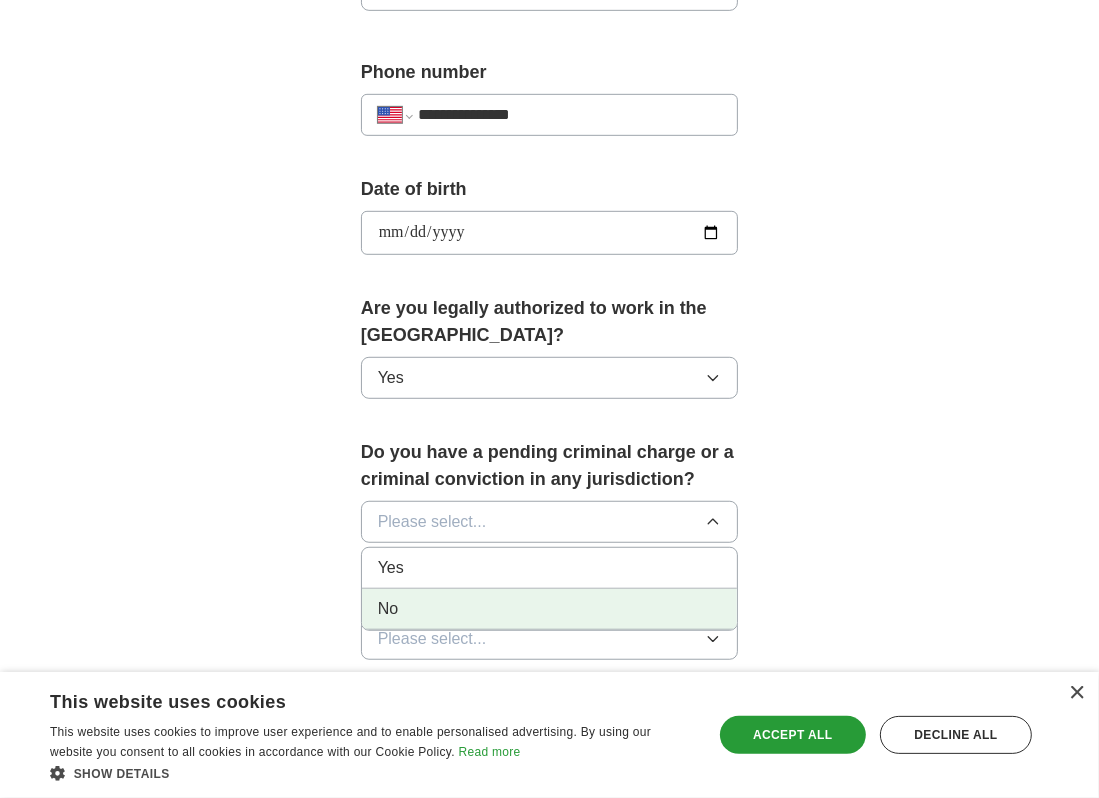click on "No" at bounding box center [550, 609] 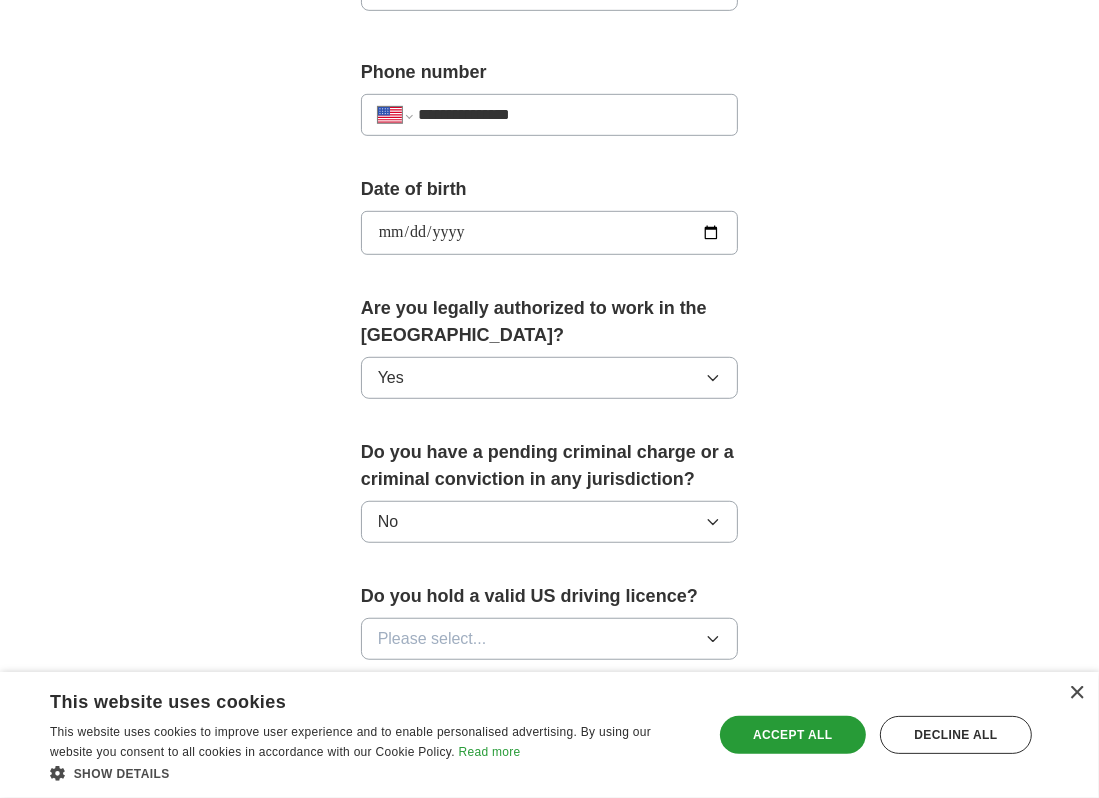 click on "**********" at bounding box center [550, 190] 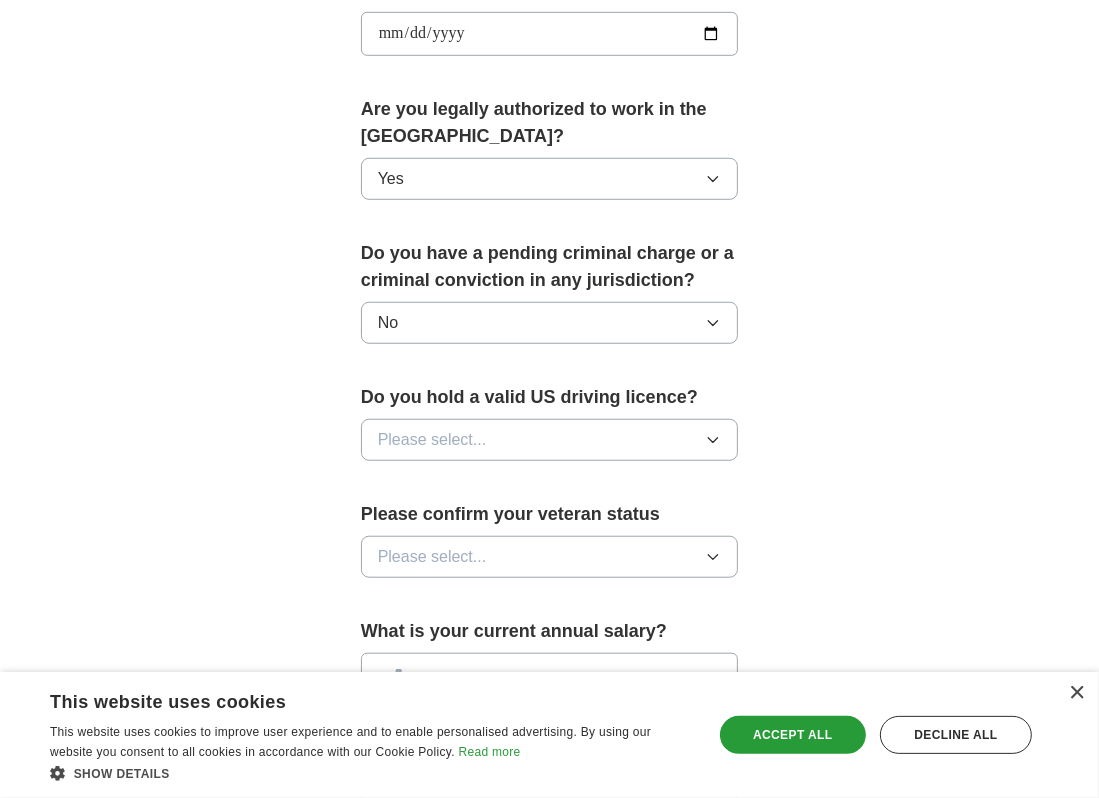 scroll, scrollTop: 991, scrollLeft: 0, axis: vertical 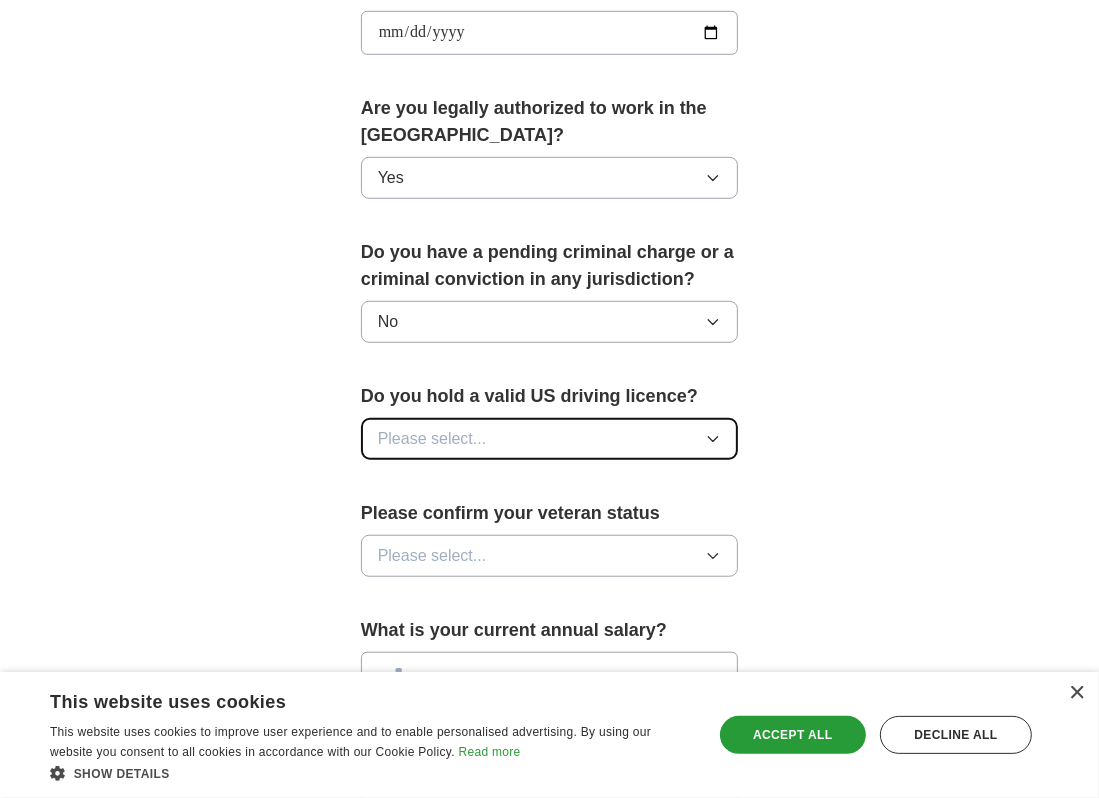 click on "Please select..." at bounding box center [550, 439] 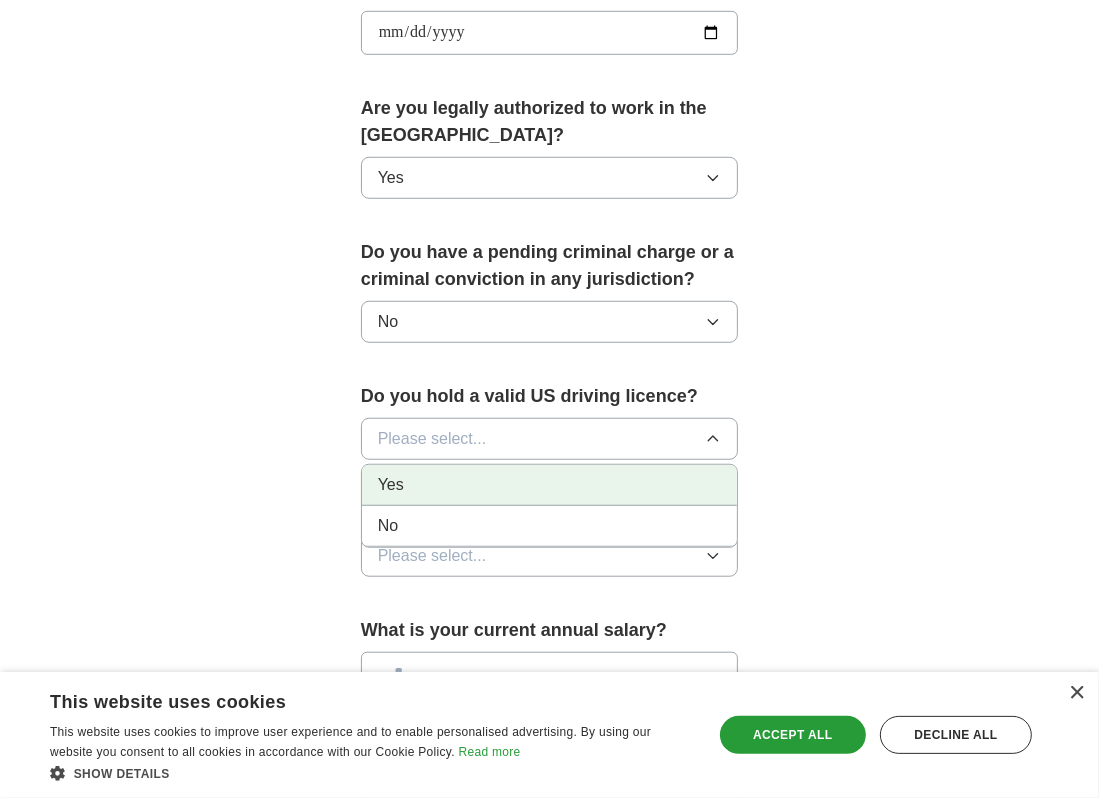 click on "Yes" at bounding box center [550, 485] 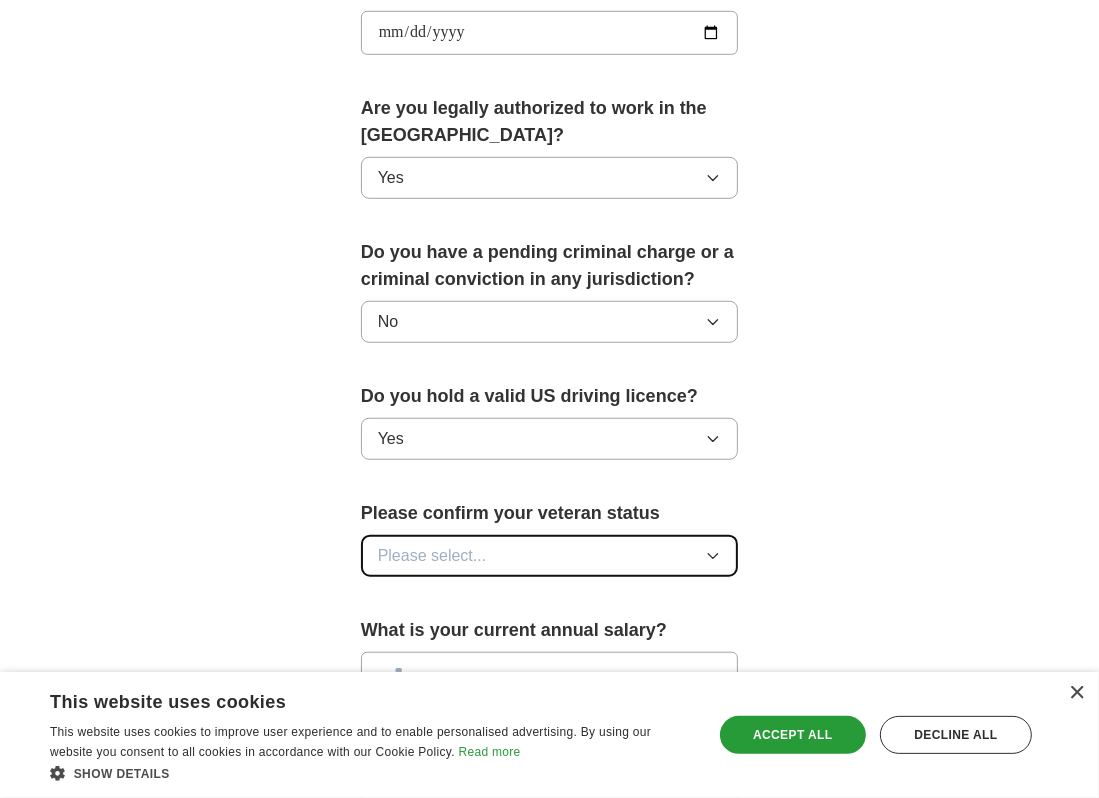 click on "Please select..." at bounding box center [550, 556] 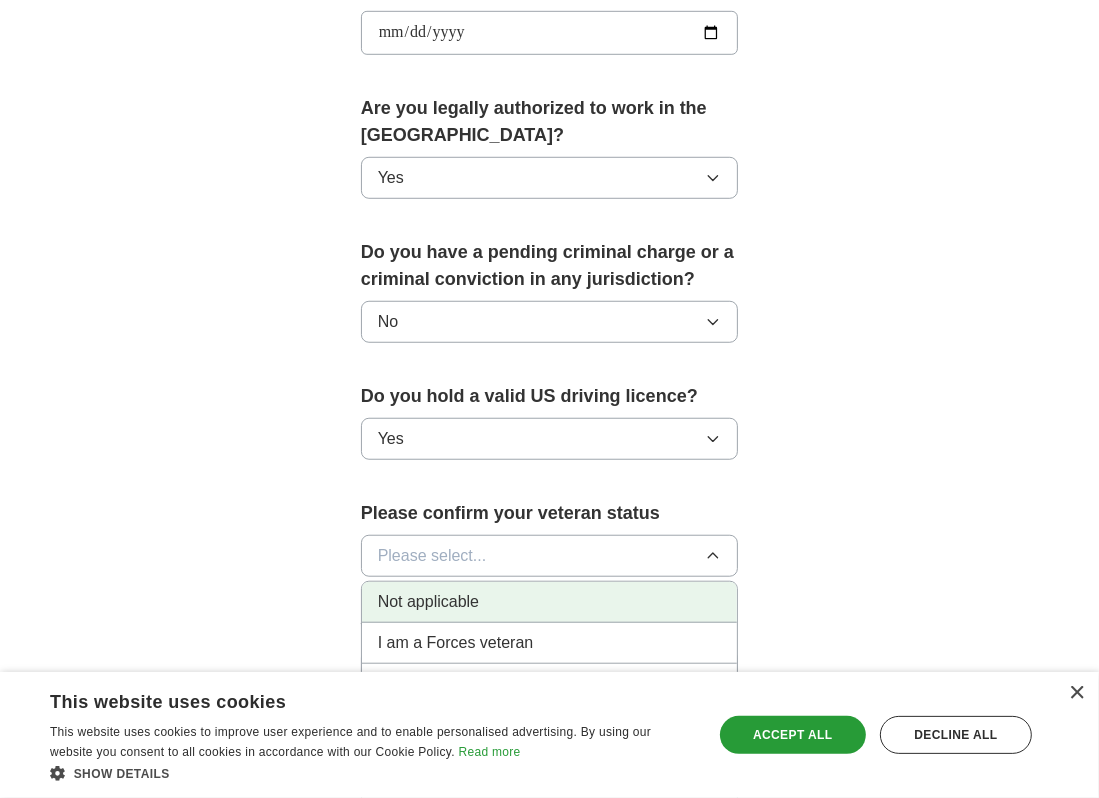 click on "Not applicable" at bounding box center (550, 602) 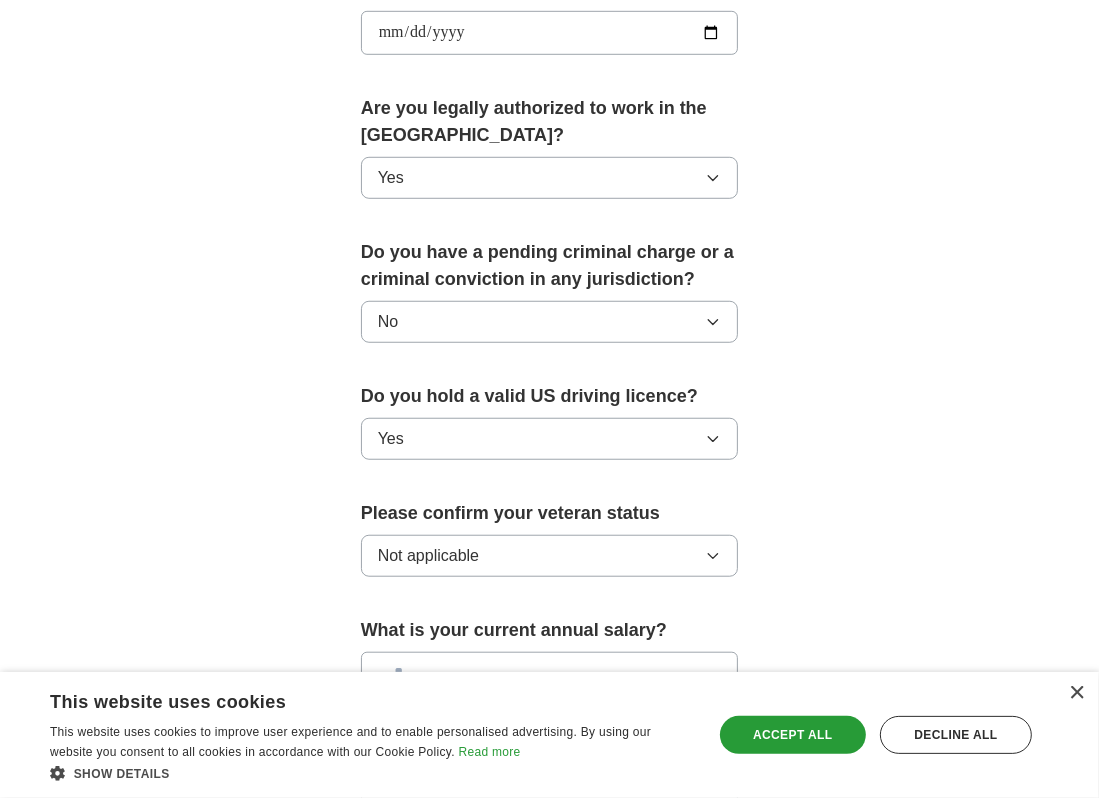 click on "**********" at bounding box center [550, 46] 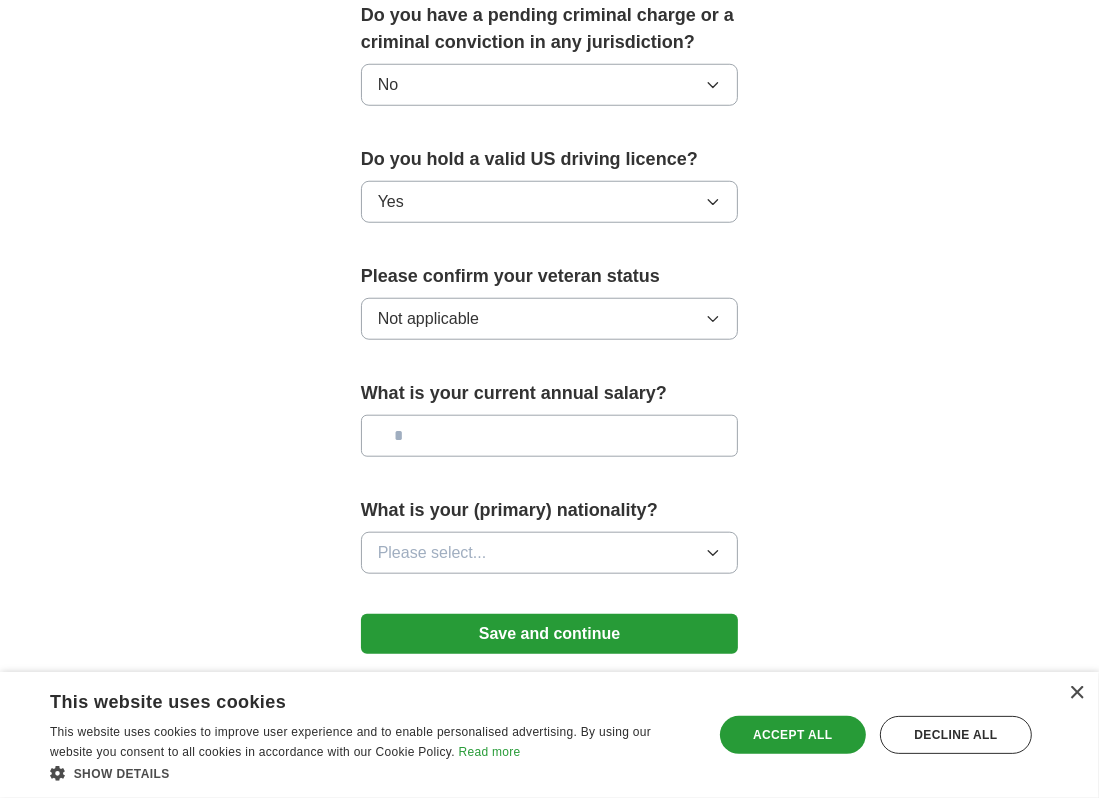 scroll, scrollTop: 1236, scrollLeft: 0, axis: vertical 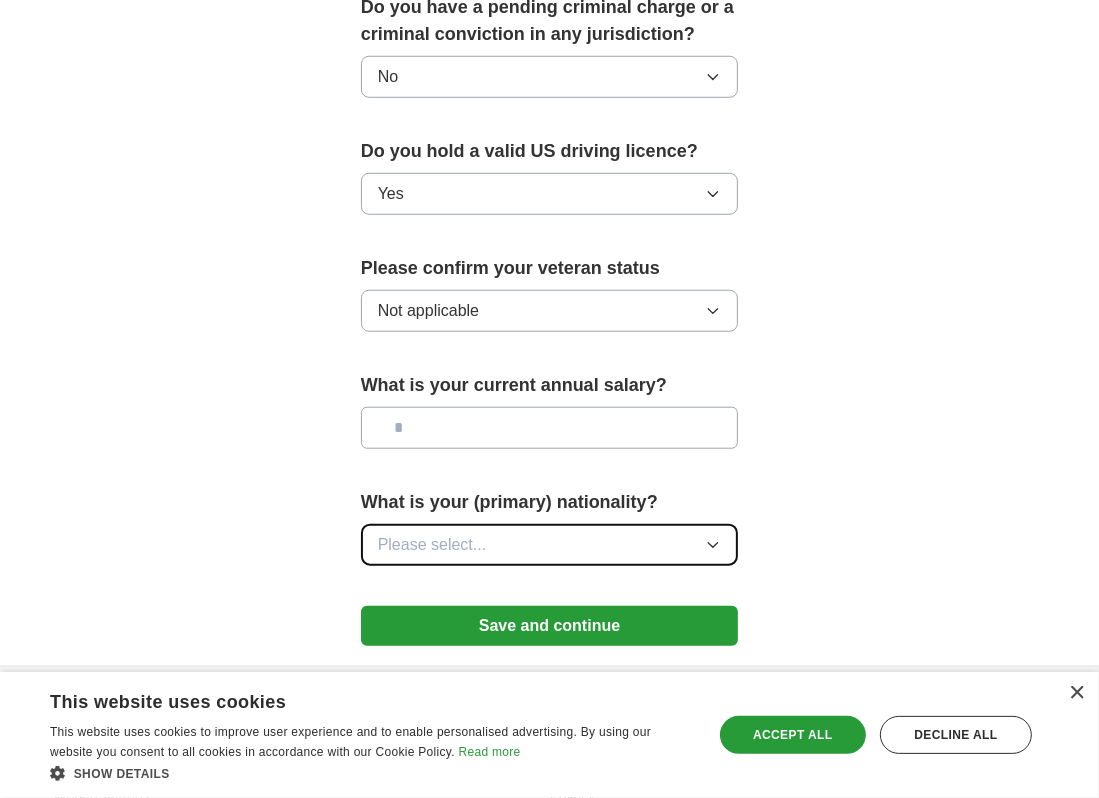 click 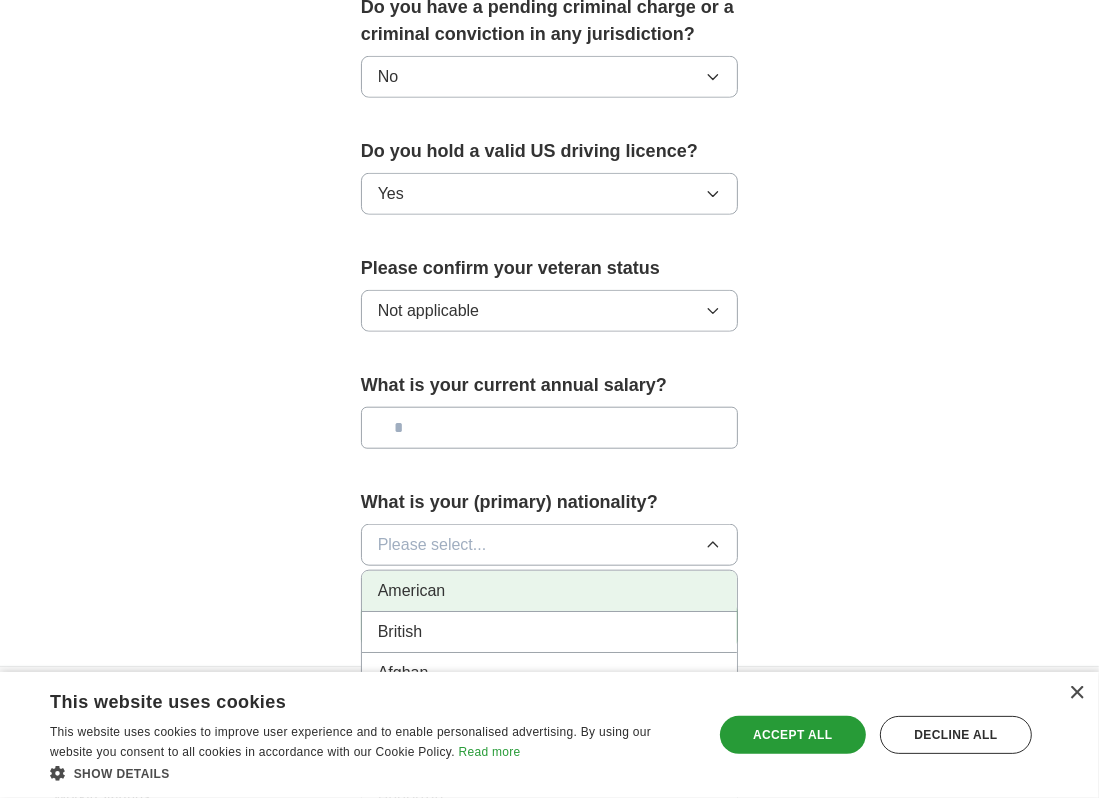 click on "American" at bounding box center (550, 591) 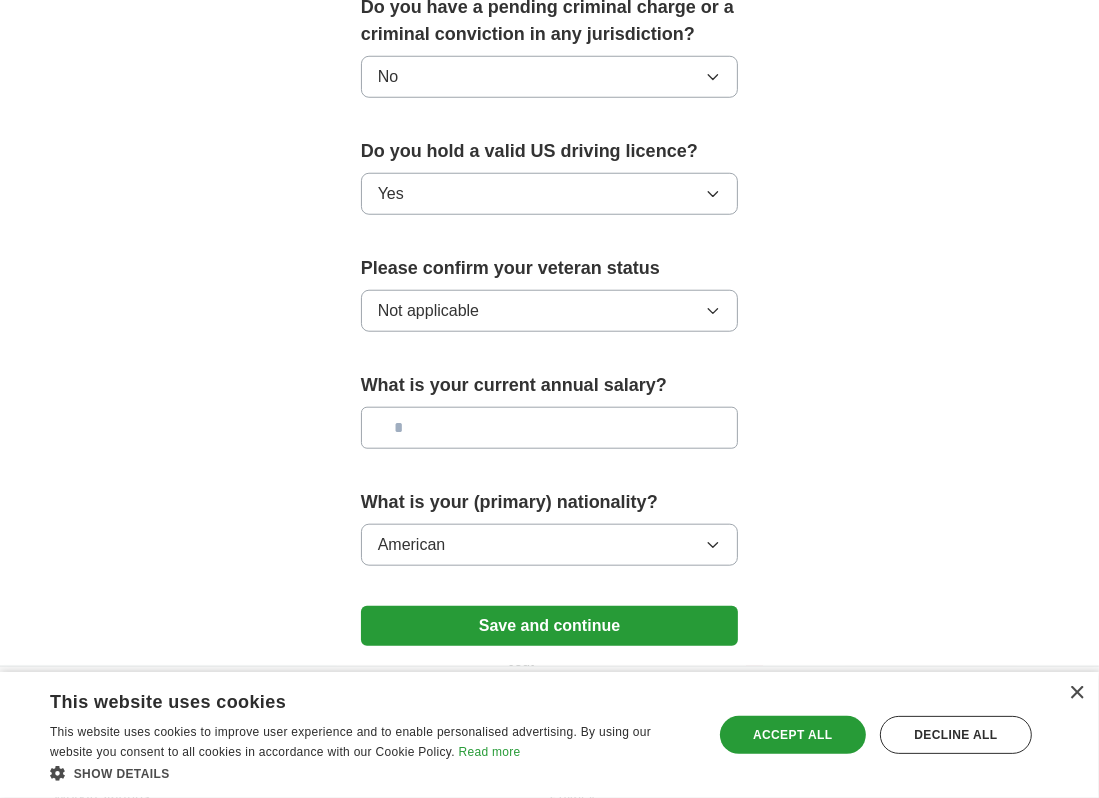 click on "**********" at bounding box center [550, -255] 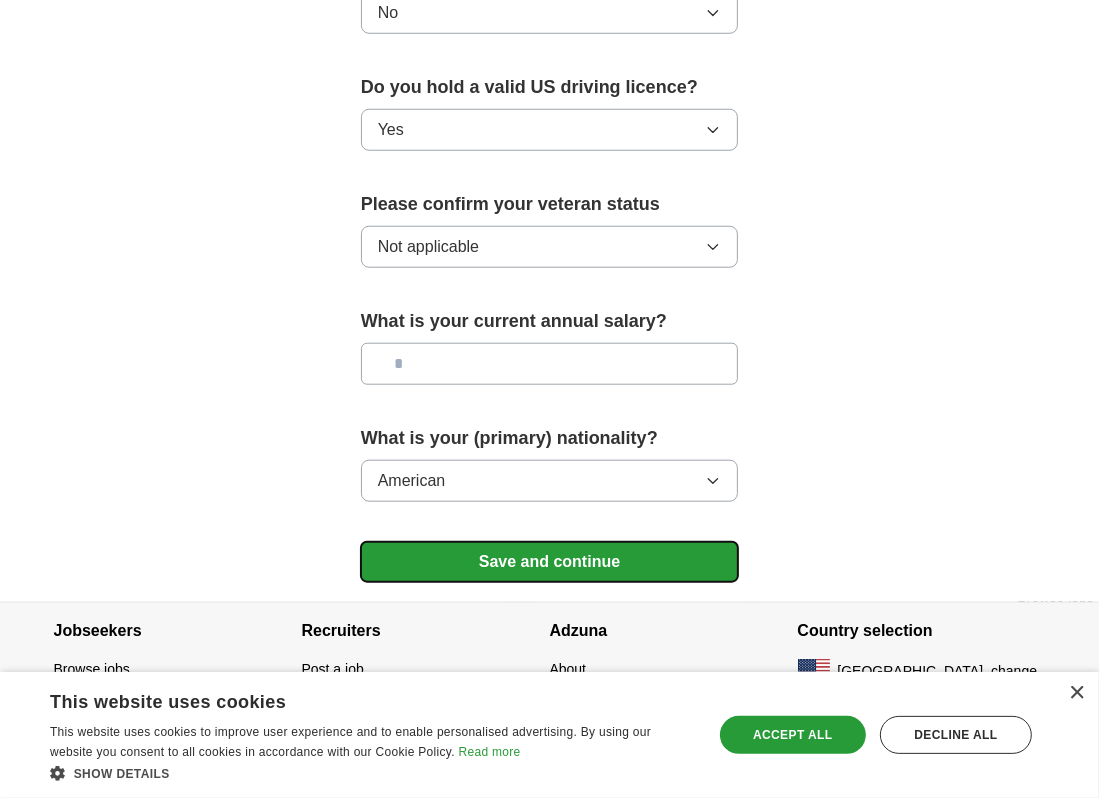 click on "Save and continue" at bounding box center [550, 562] 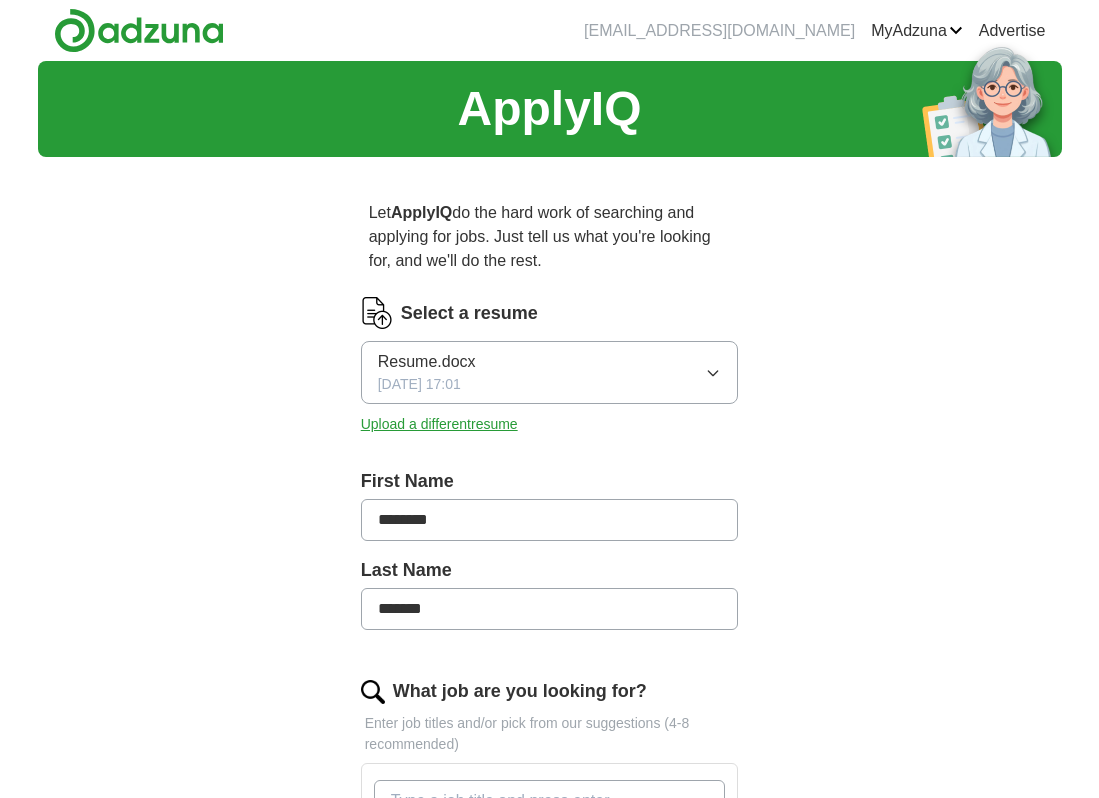 scroll, scrollTop: 696, scrollLeft: 0, axis: vertical 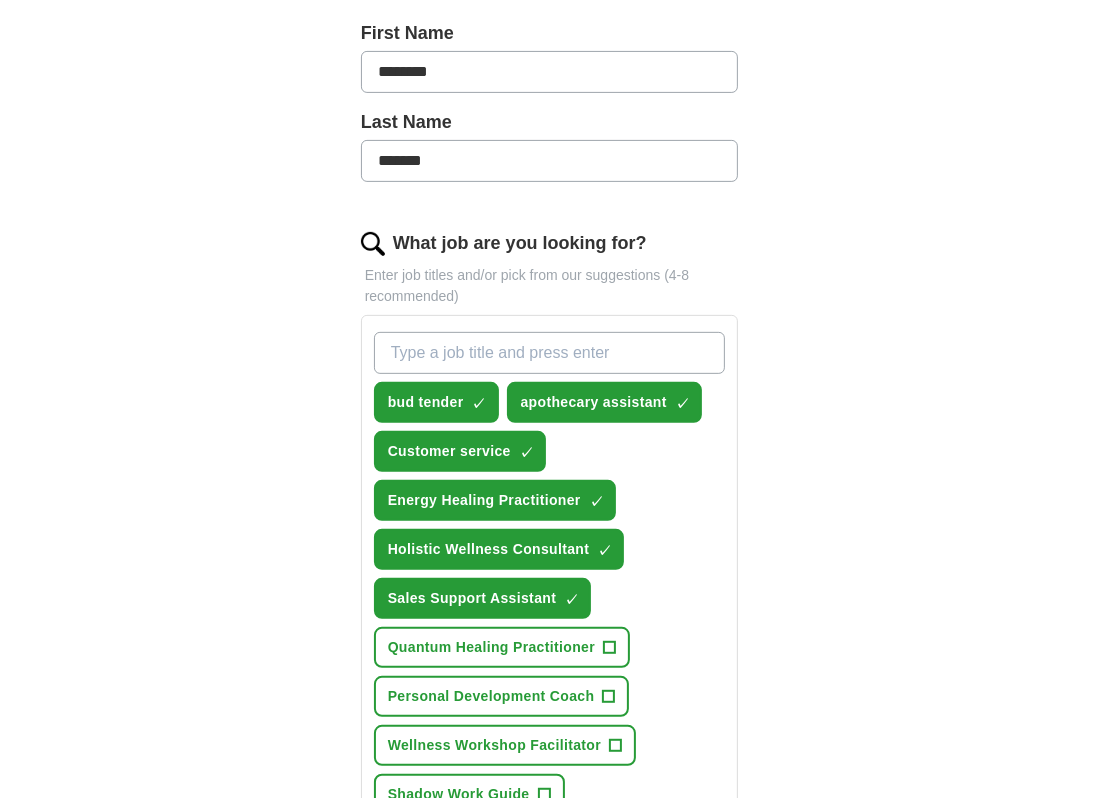 click on "What job are you looking for?" at bounding box center [550, 353] 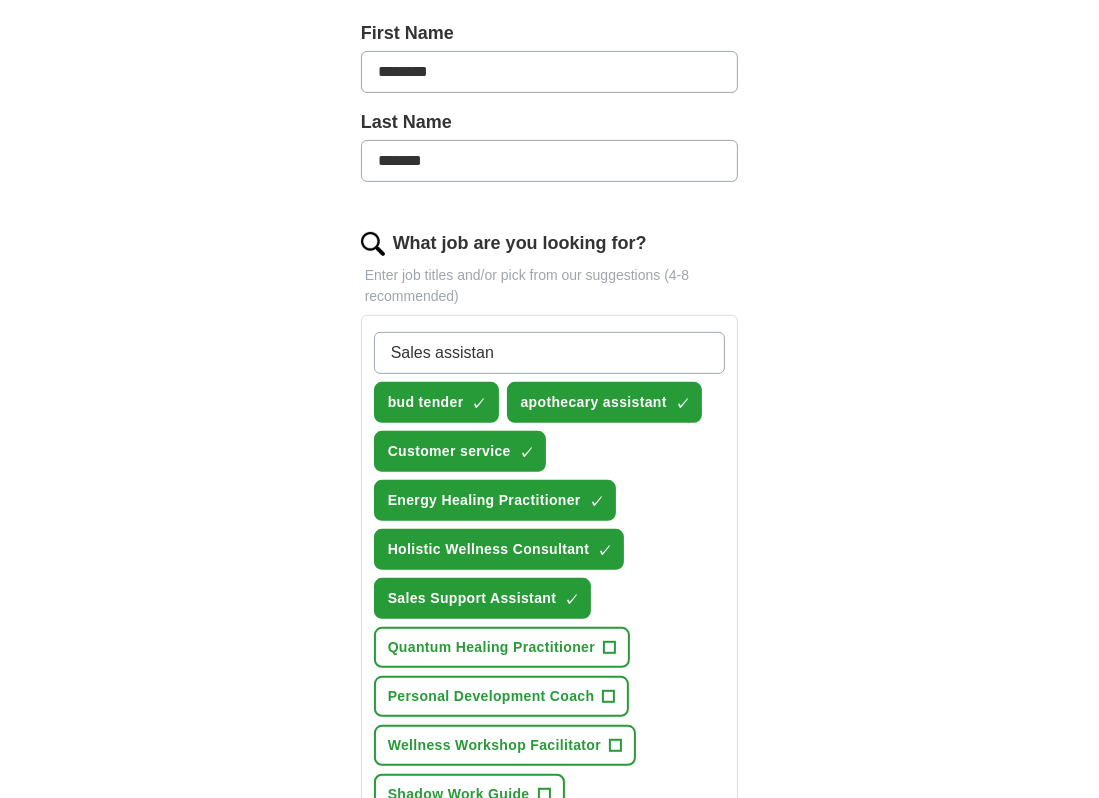 type on "Sales assistant" 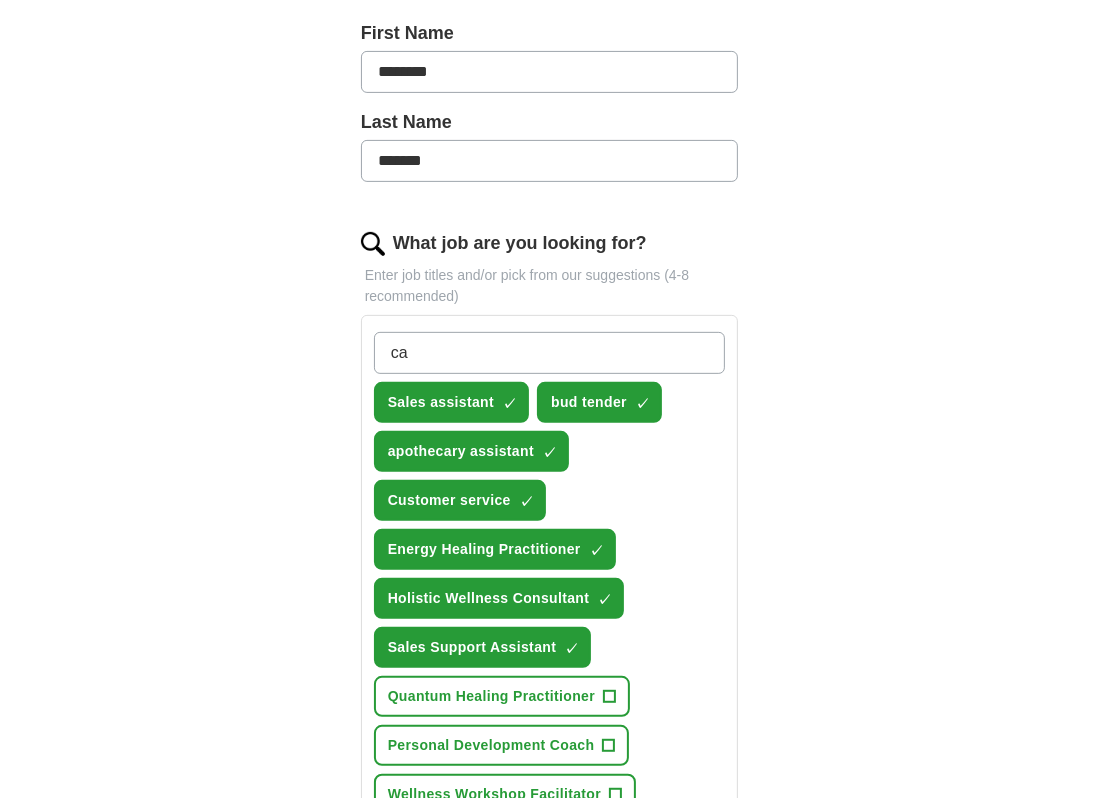 type on "c" 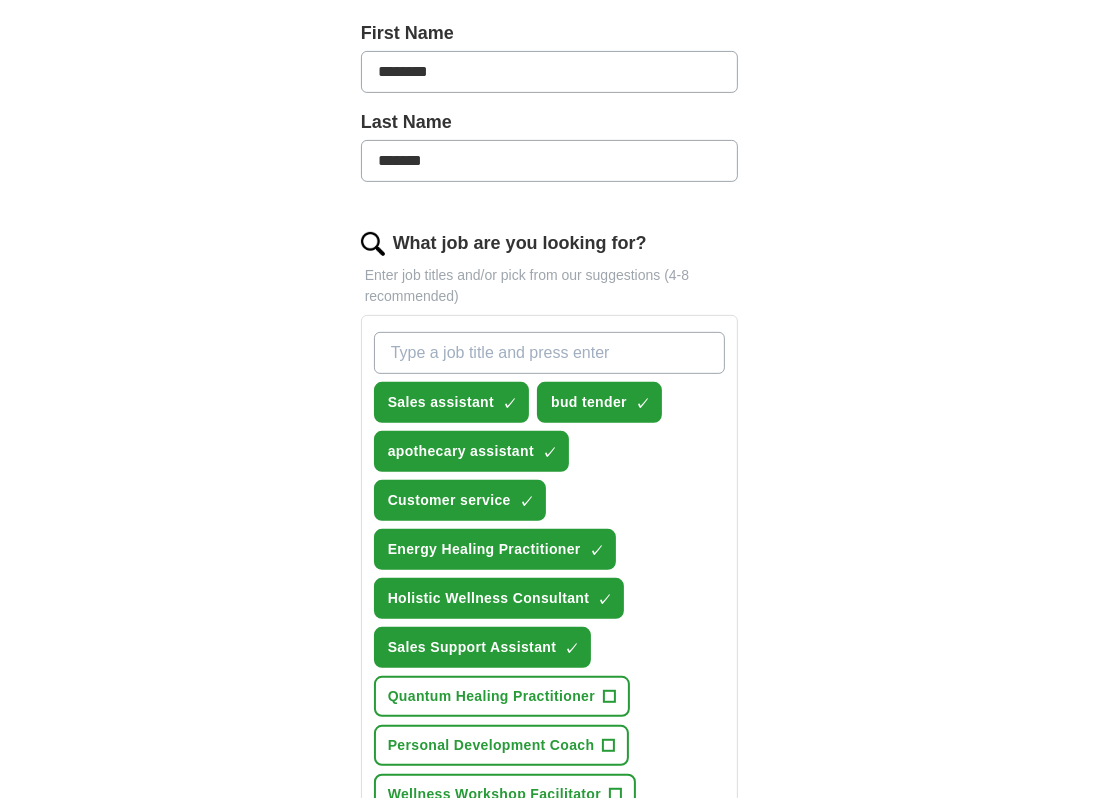 type on "A" 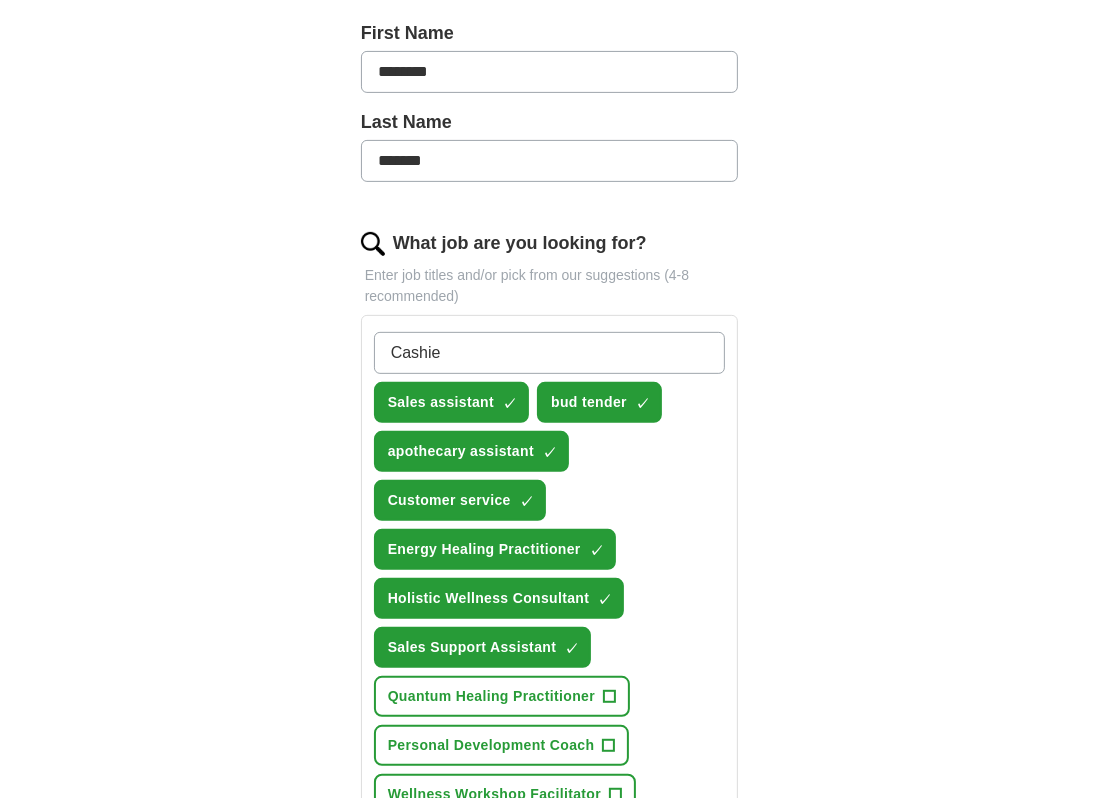 type on "Cashier" 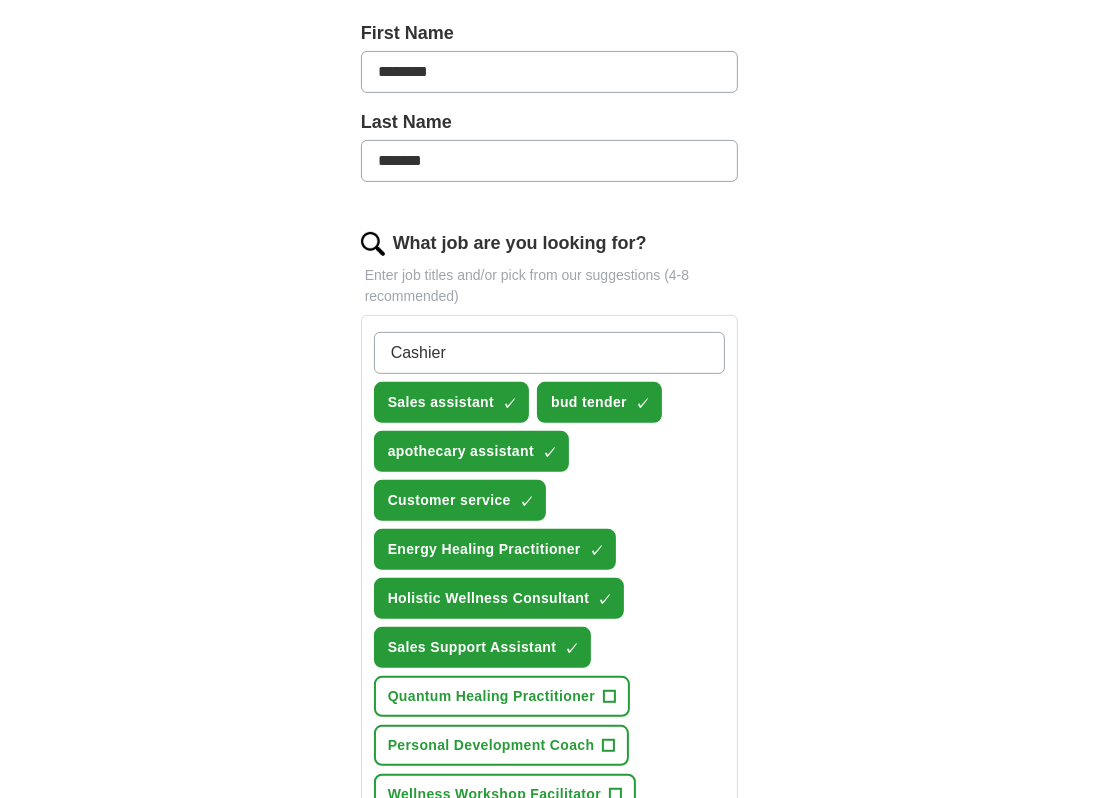 type 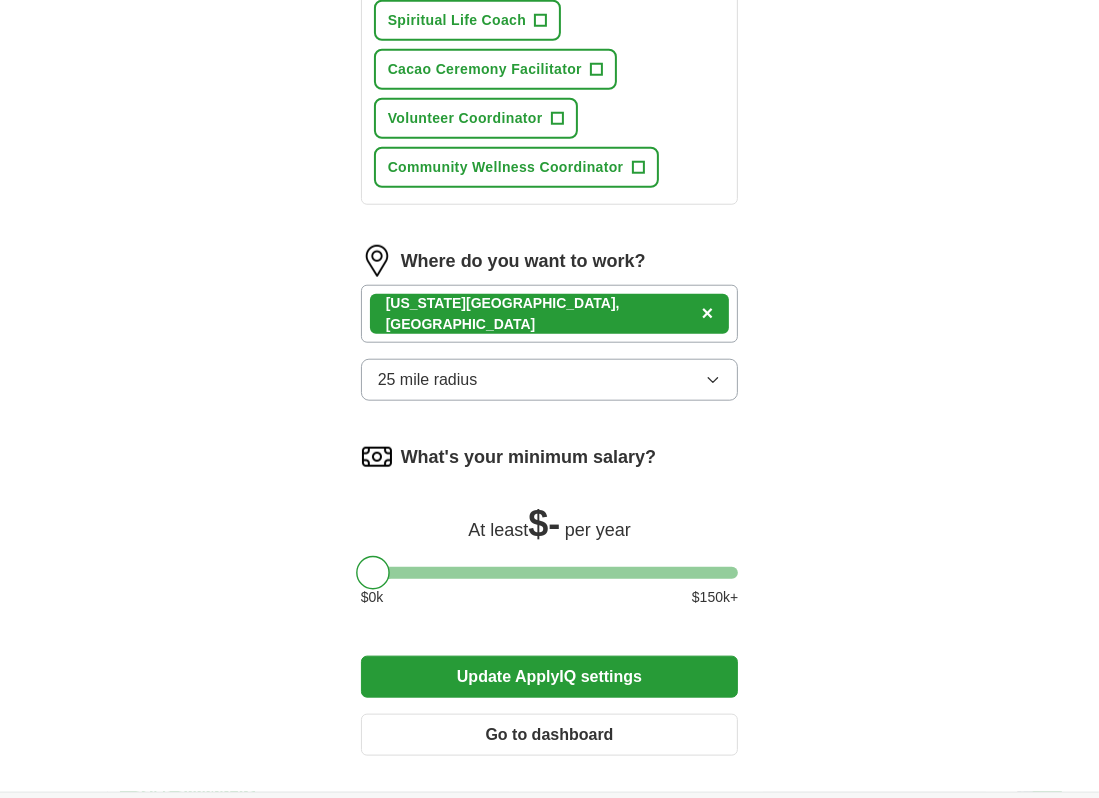 scroll, scrollTop: 1321, scrollLeft: 0, axis: vertical 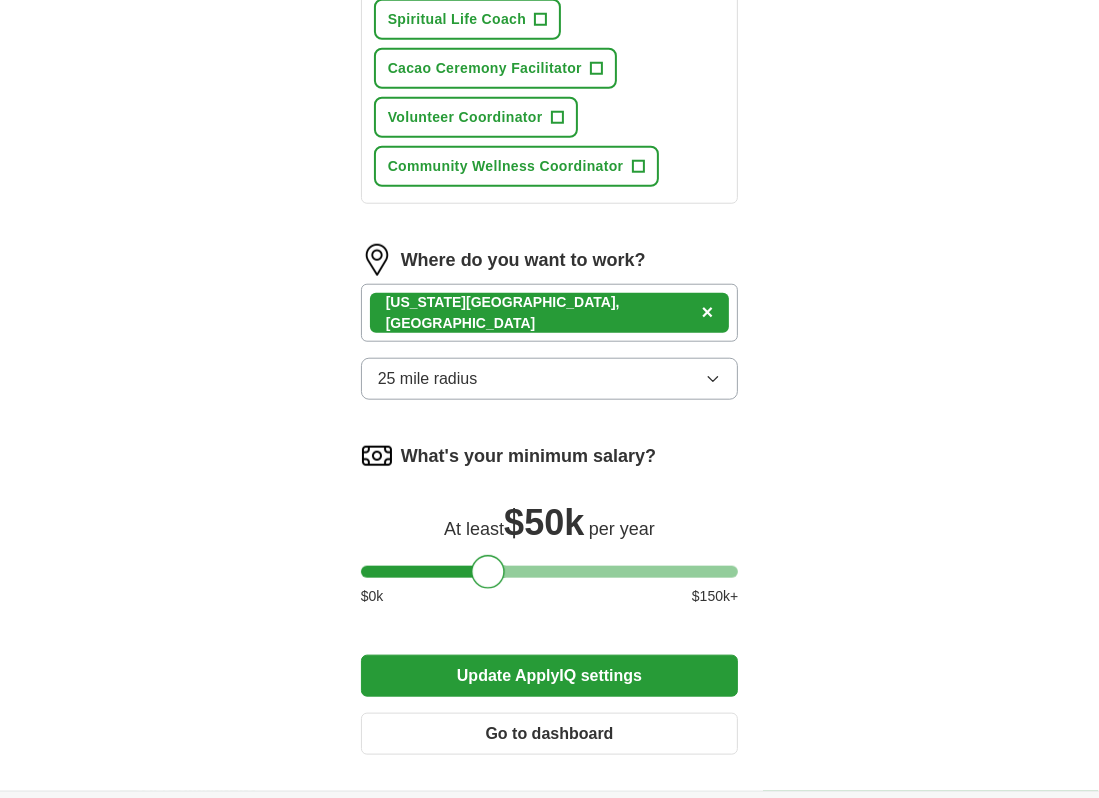 drag, startPoint x: 372, startPoint y: 556, endPoint x: 486, endPoint y: 560, distance: 114.07015 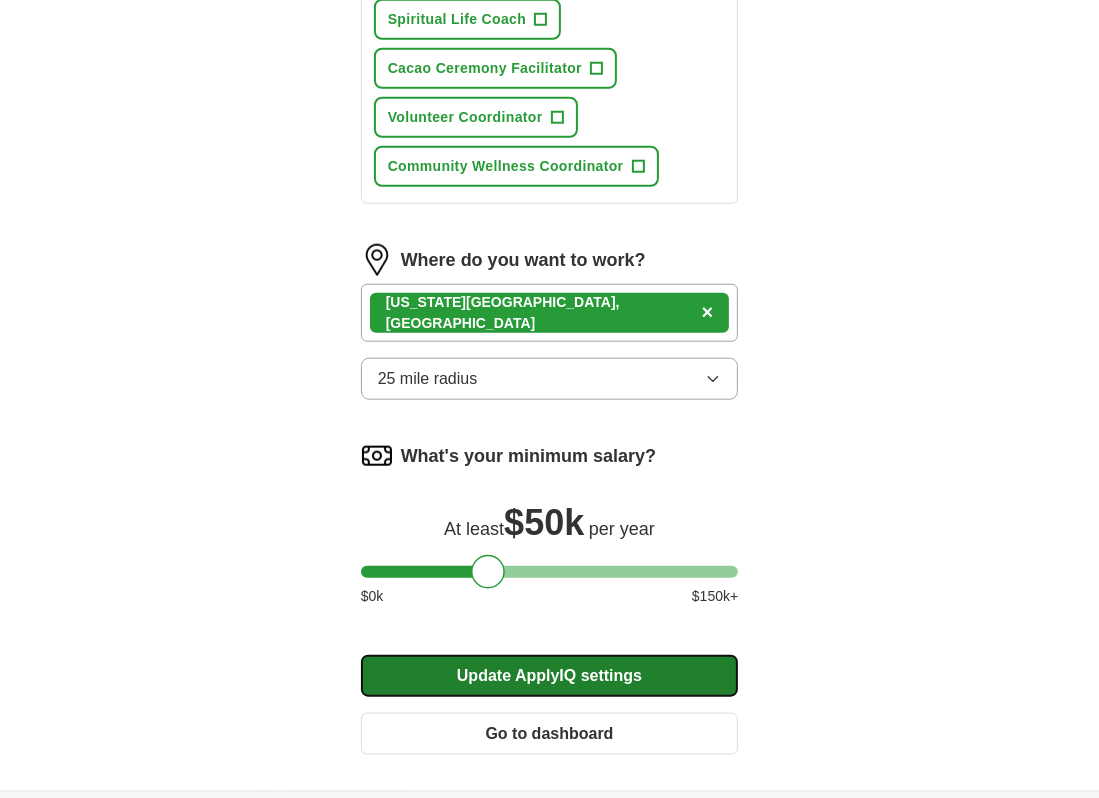 click on "Update ApplyIQ settings" at bounding box center (550, 676) 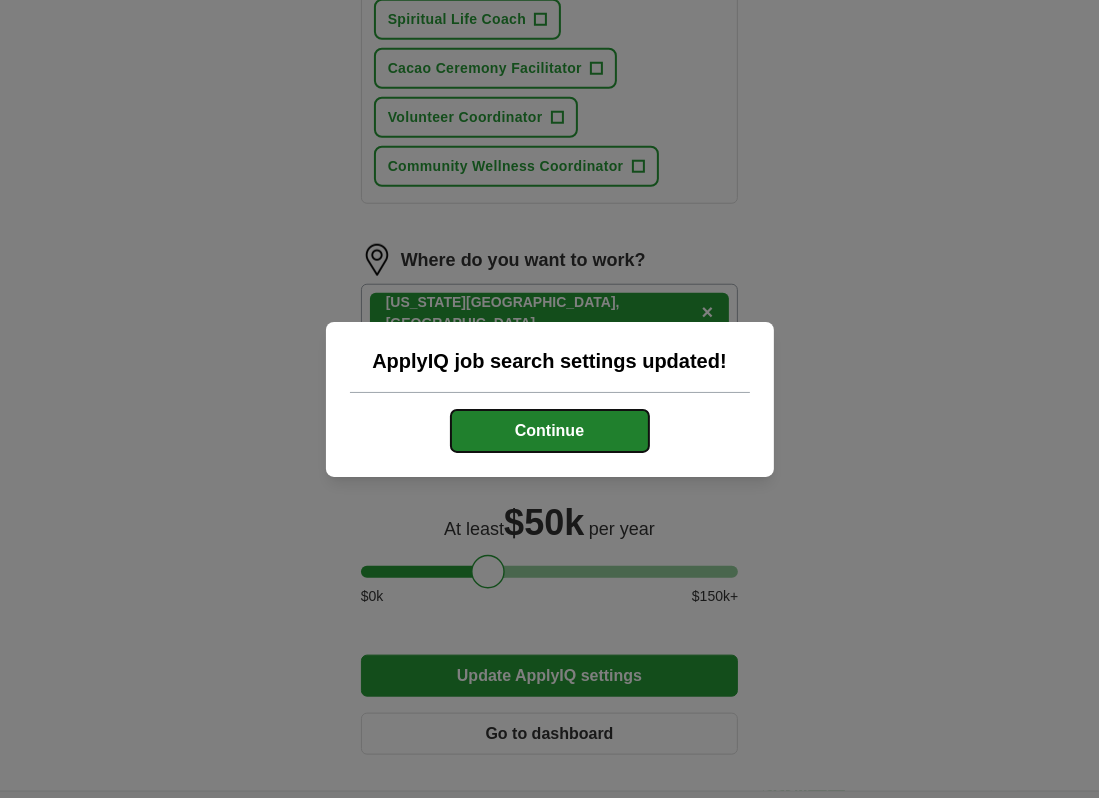 click on "Continue" at bounding box center (550, 431) 